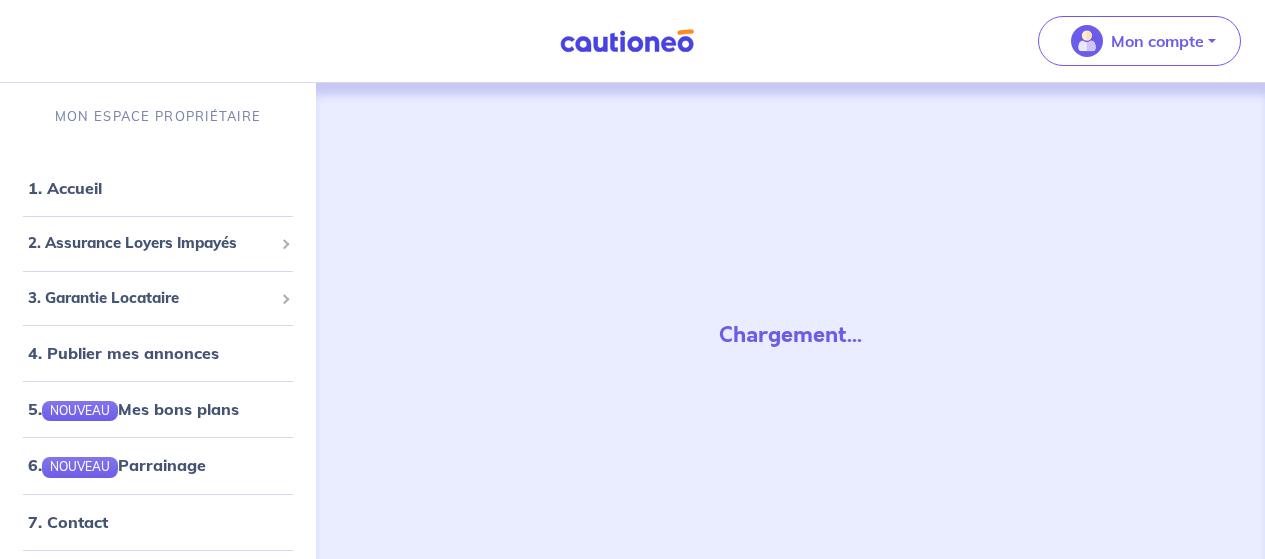 scroll, scrollTop: 0, scrollLeft: 0, axis: both 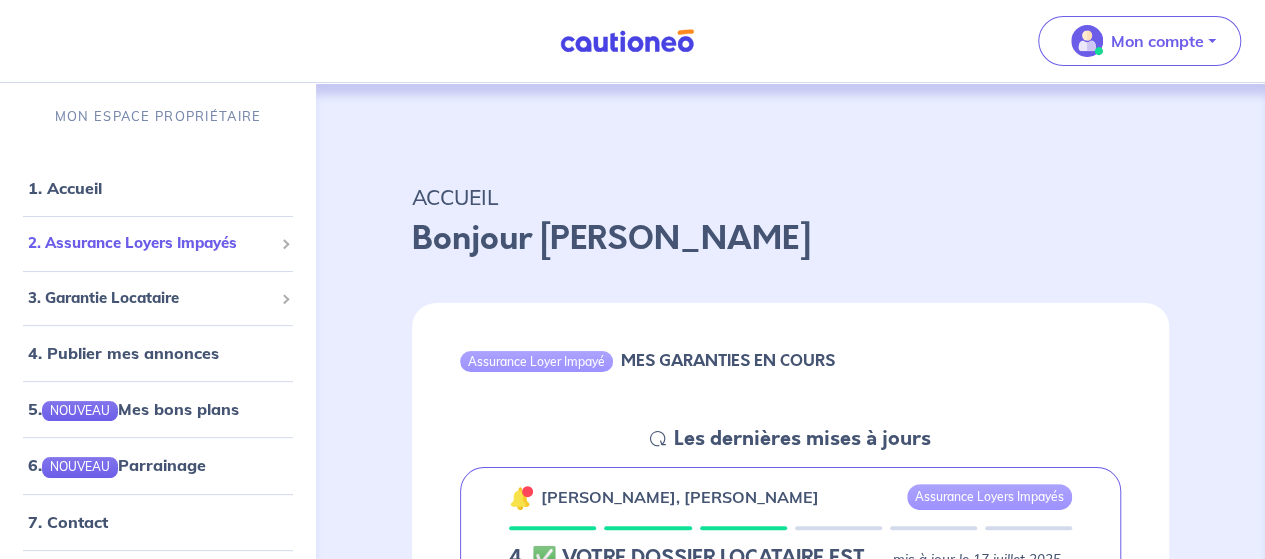 click on "2. Assurance Loyers Impayés" at bounding box center (158, 243) 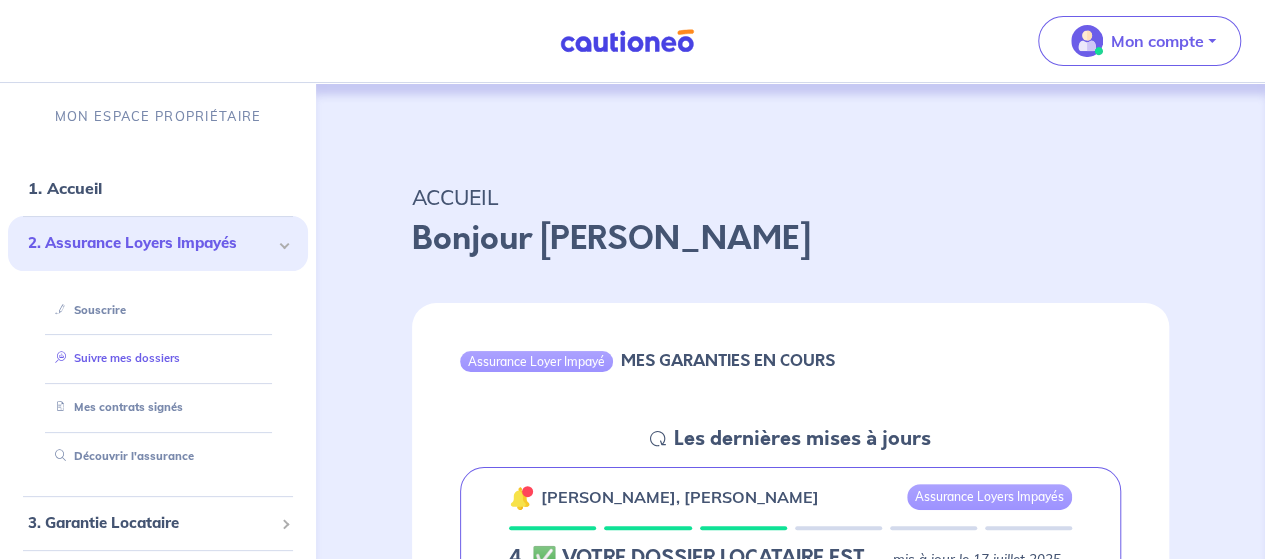 click on "Suivre mes dossiers" at bounding box center [113, 358] 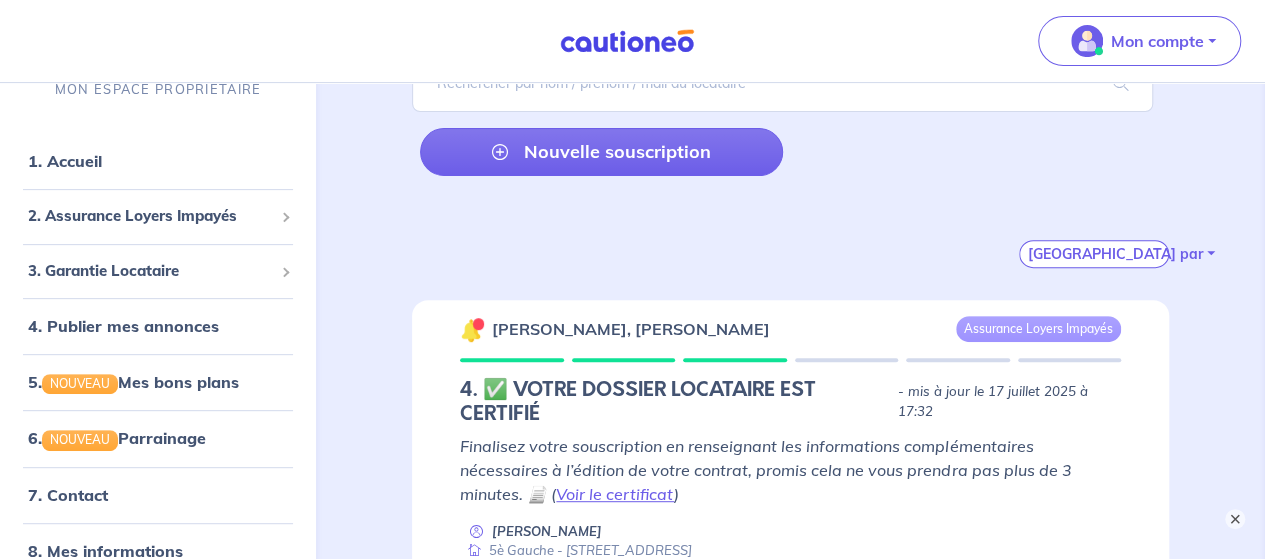 scroll, scrollTop: 200, scrollLeft: 0, axis: vertical 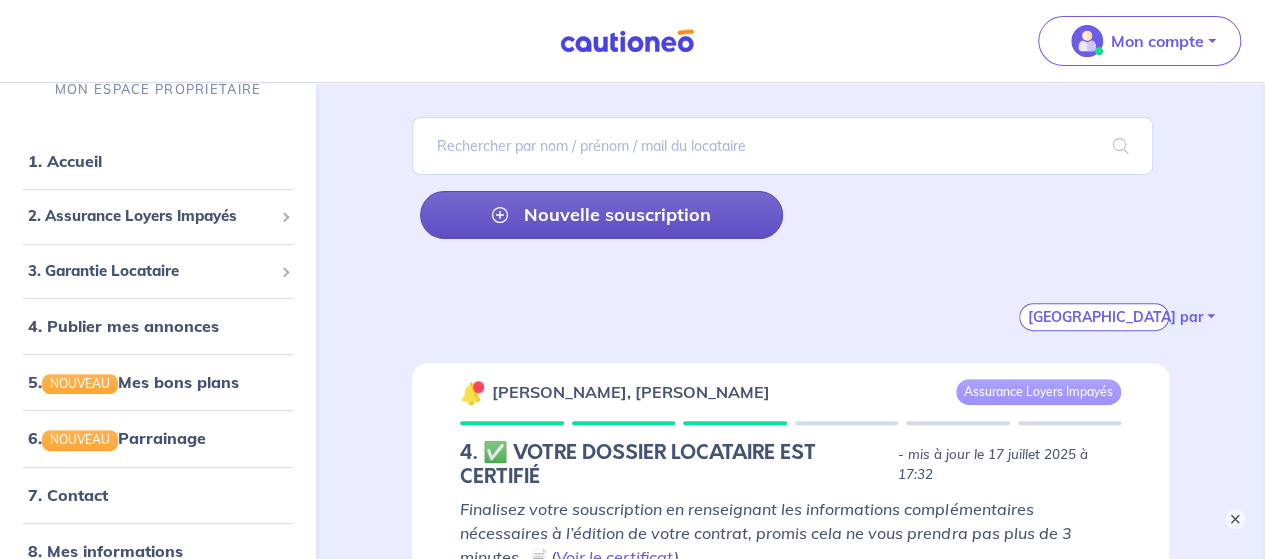 click on "Nouvelle souscription" at bounding box center (601, 215) 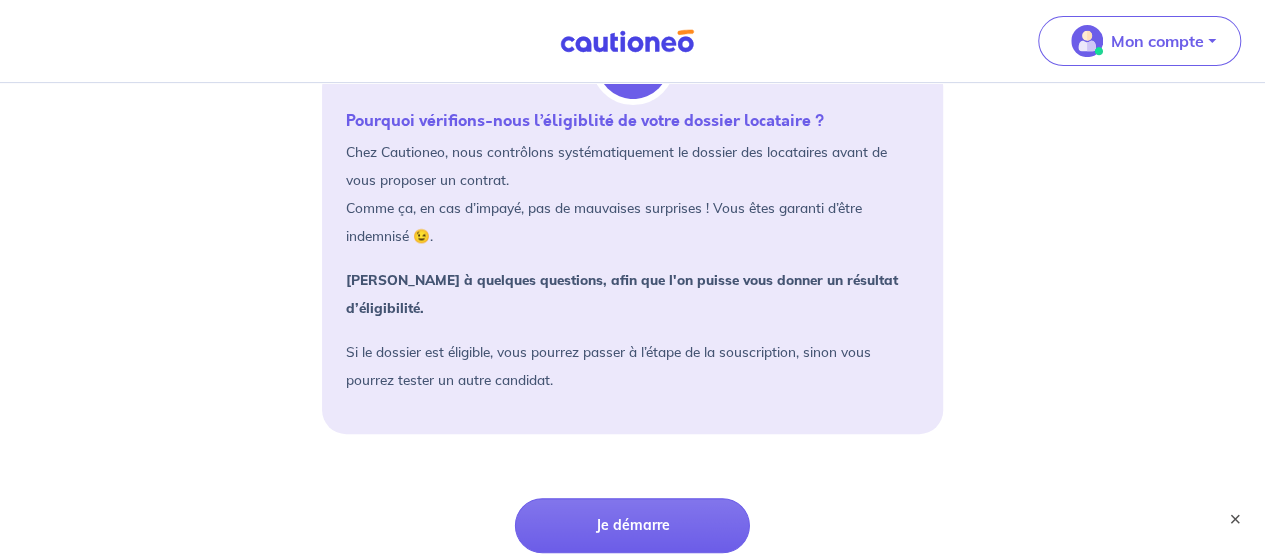 scroll, scrollTop: 397, scrollLeft: 0, axis: vertical 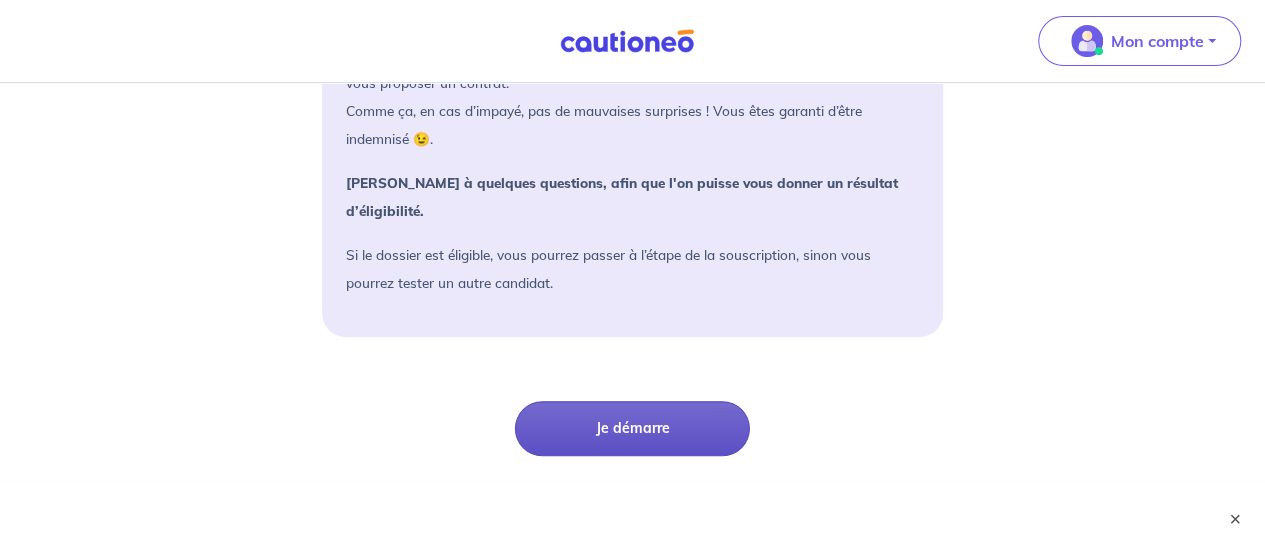 click on "Je démarre" at bounding box center [632, 428] 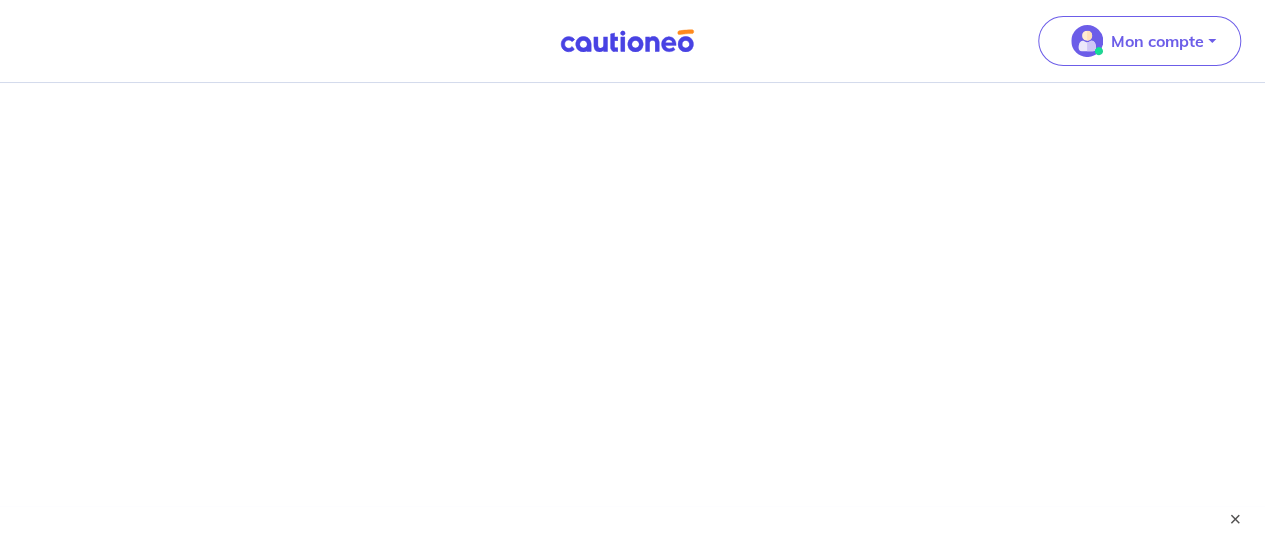 scroll, scrollTop: 0, scrollLeft: 0, axis: both 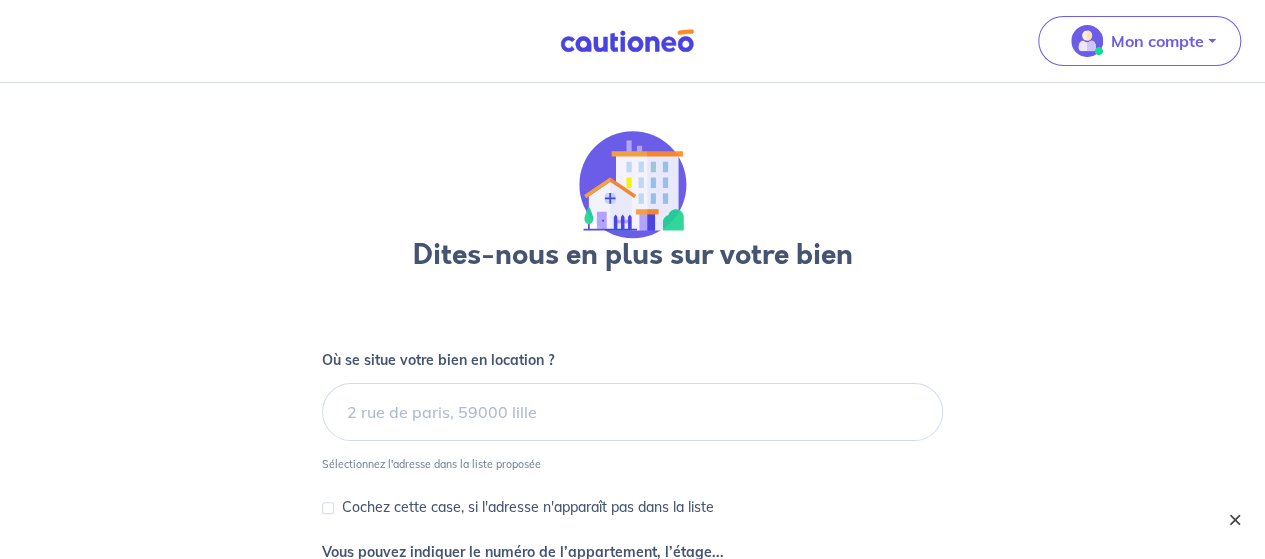 click on "×" at bounding box center [1235, 519] 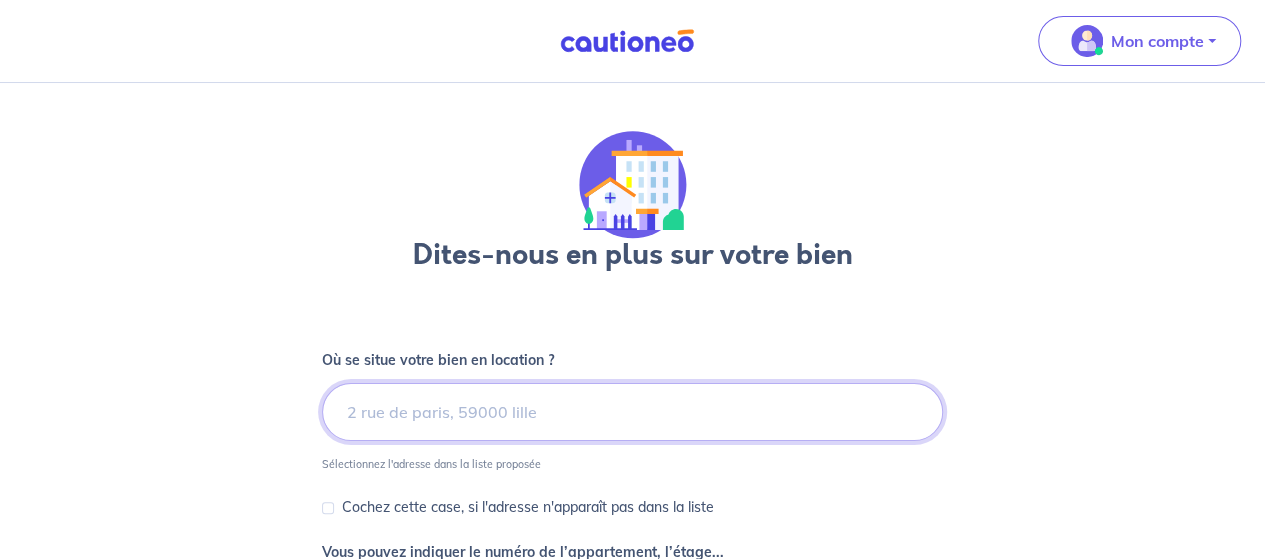 click at bounding box center (632, 412) 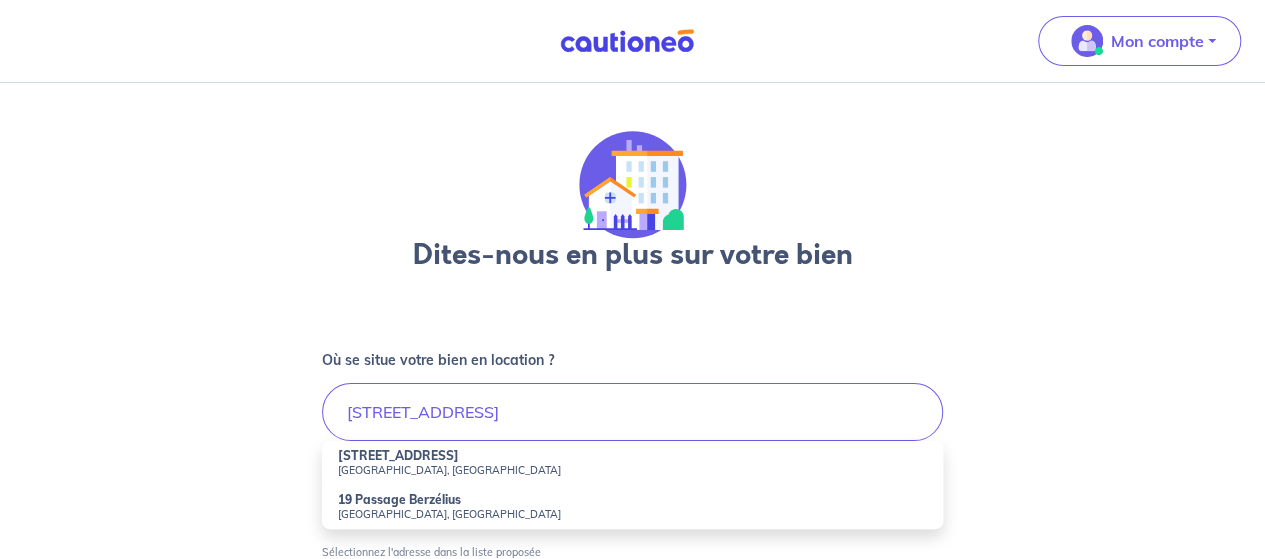 click on "19 Rue Berzélius   Paris, France" at bounding box center (632, 463) 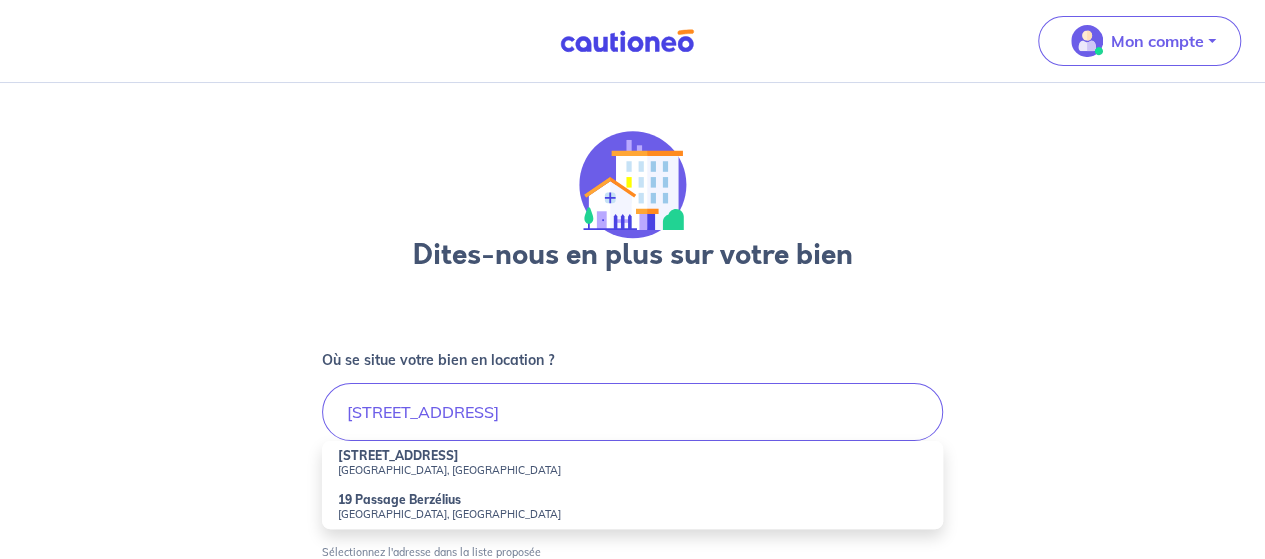 type on "19 Rue Berzélius, Paris, France" 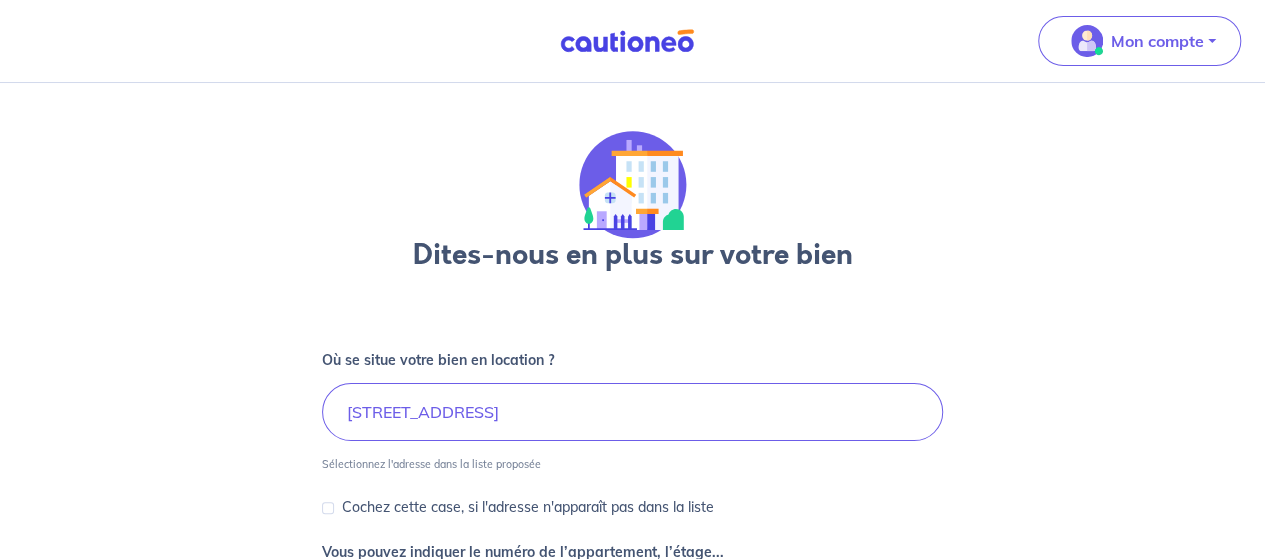 scroll, scrollTop: 200, scrollLeft: 0, axis: vertical 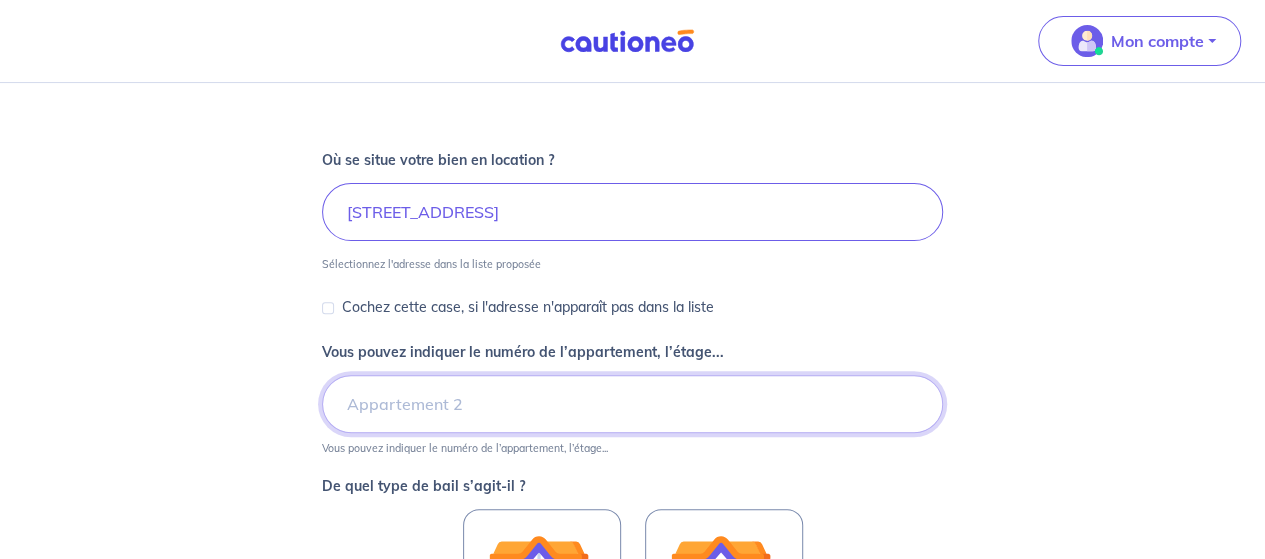 click on "Vous pouvez indiquer le numéro de l’appartement, l’étage..." at bounding box center (632, 404) 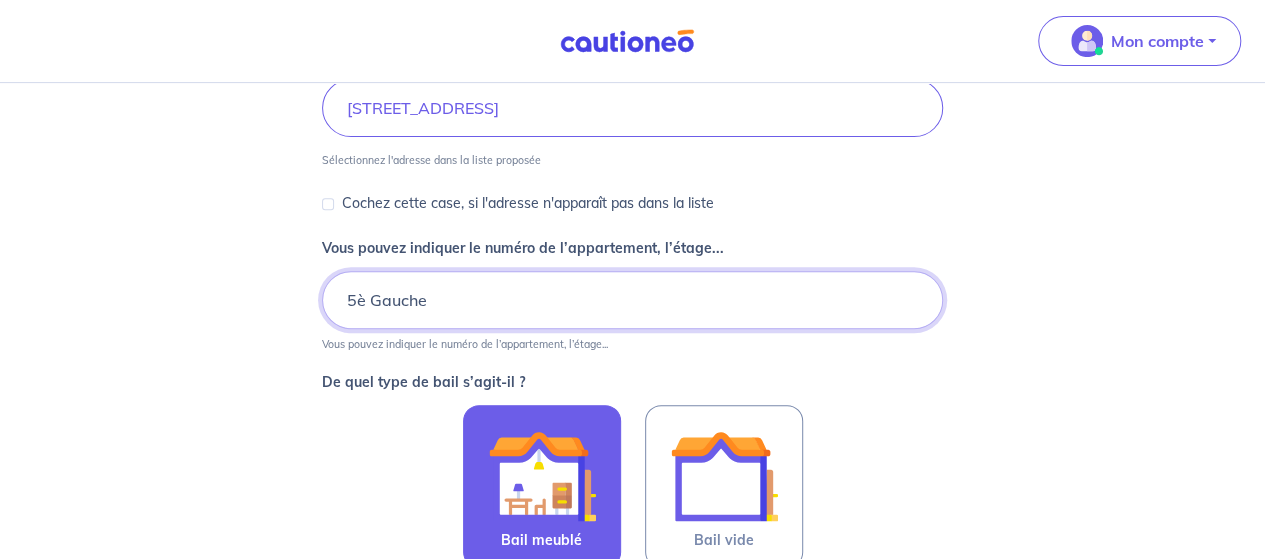 scroll, scrollTop: 400, scrollLeft: 0, axis: vertical 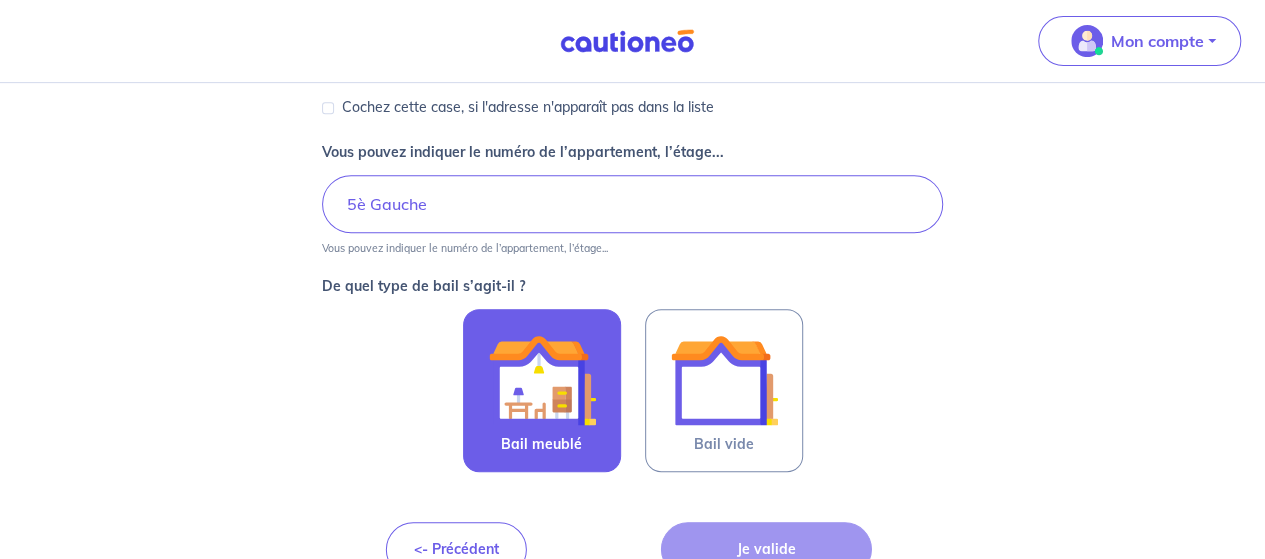 click at bounding box center (542, 380) 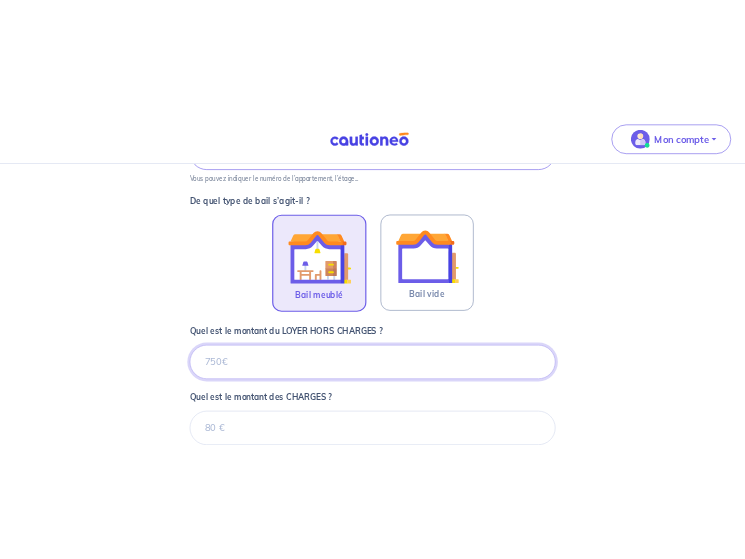 scroll, scrollTop: 600, scrollLeft: 0, axis: vertical 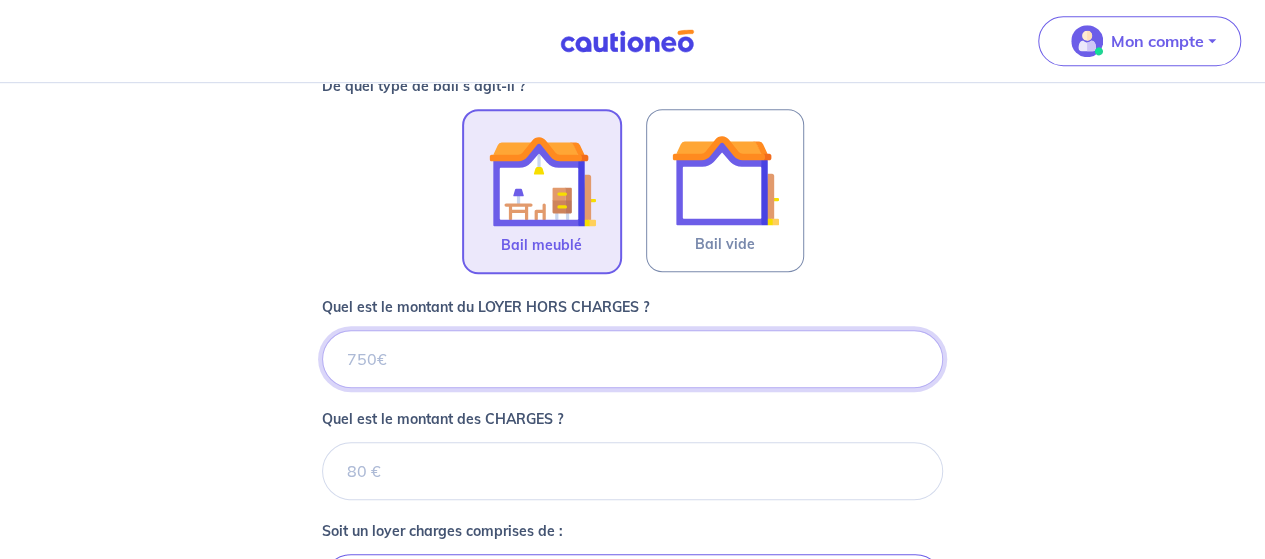 click on "Quel est le montant du LOYER HORS CHARGES ?" at bounding box center [632, 359] 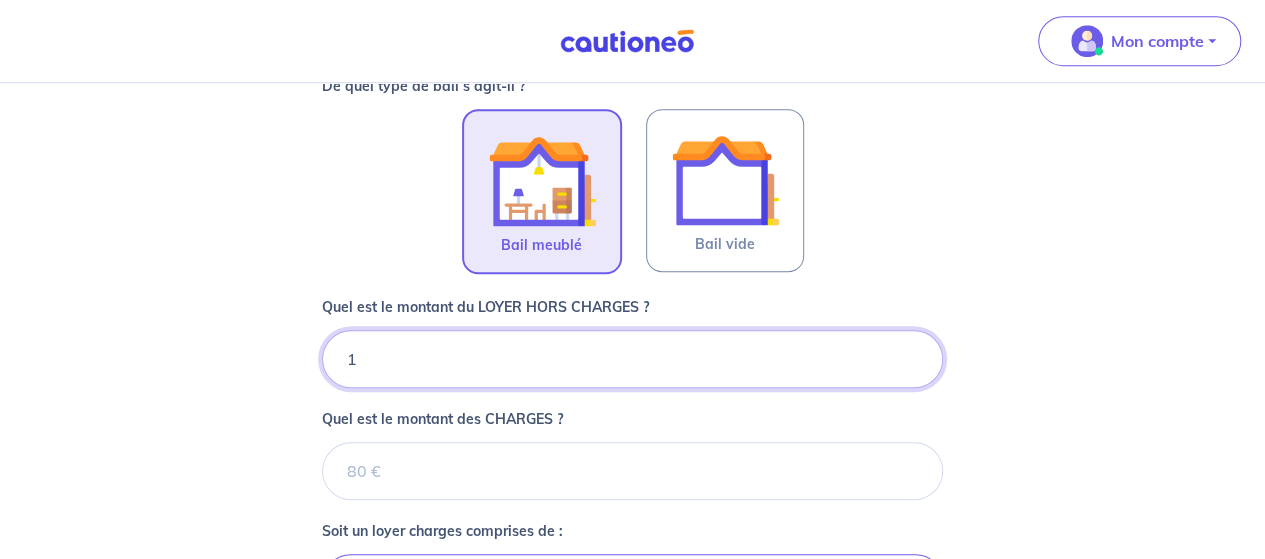 type 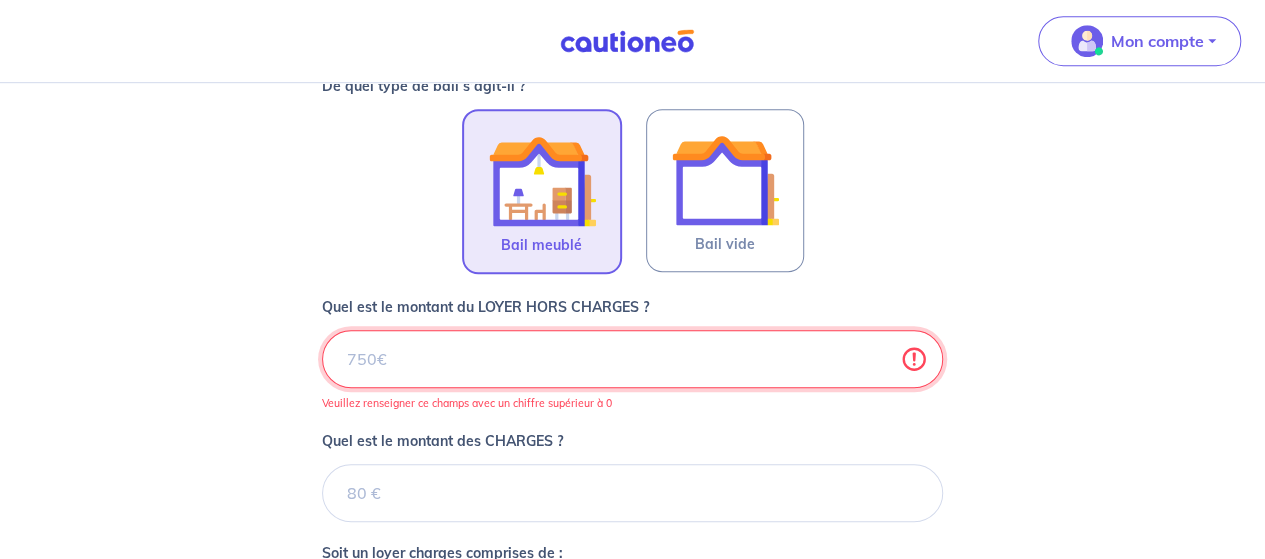 type on "2" 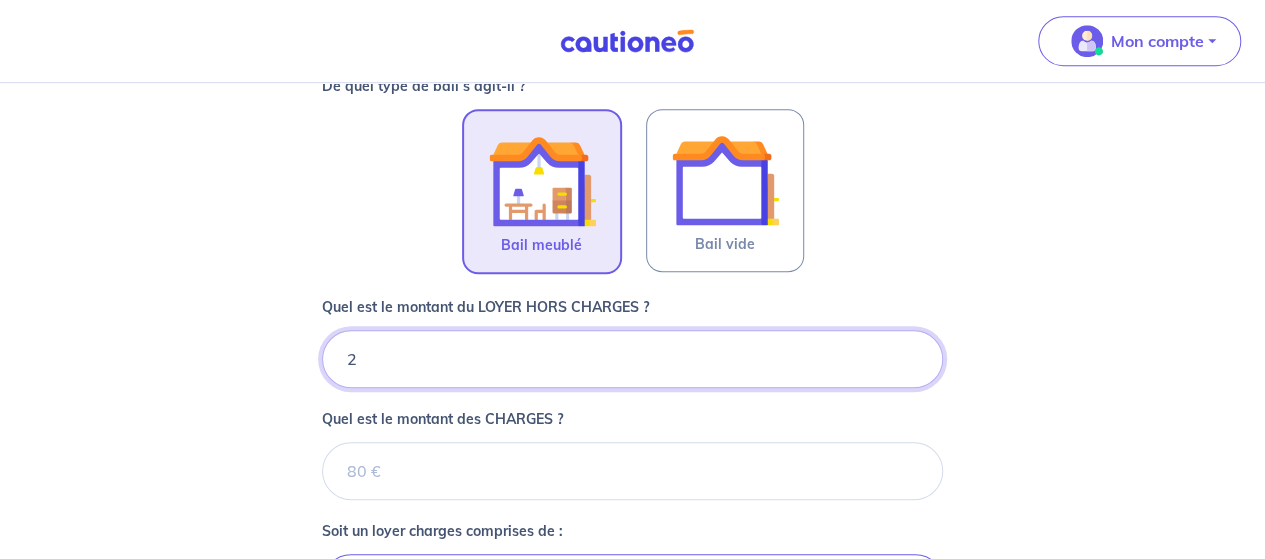 type 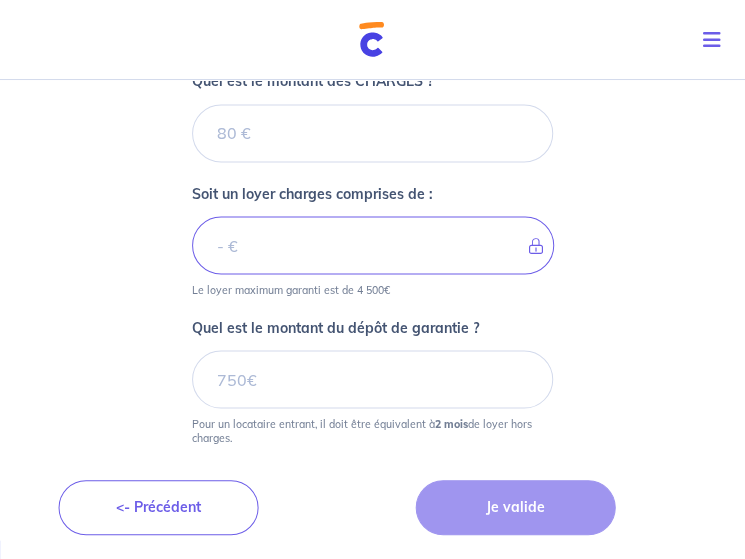 scroll, scrollTop: 972, scrollLeft: 0, axis: vertical 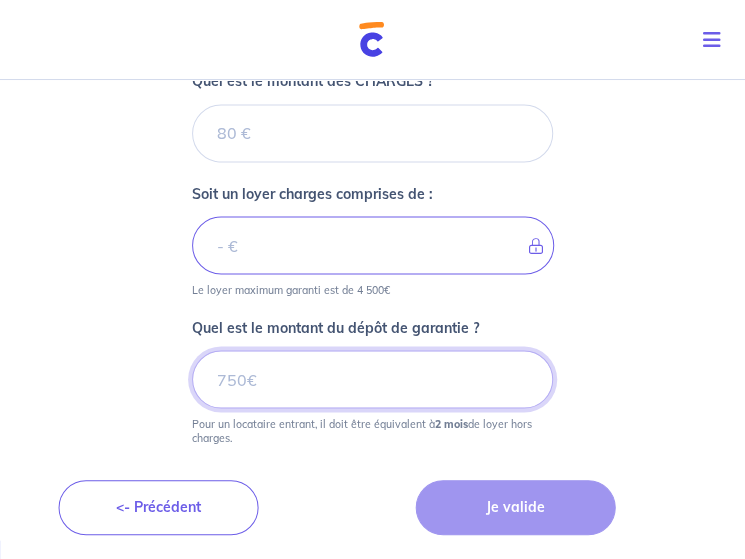 click on "Quel est le montant du dépôt de garantie ?" at bounding box center [372, 379] 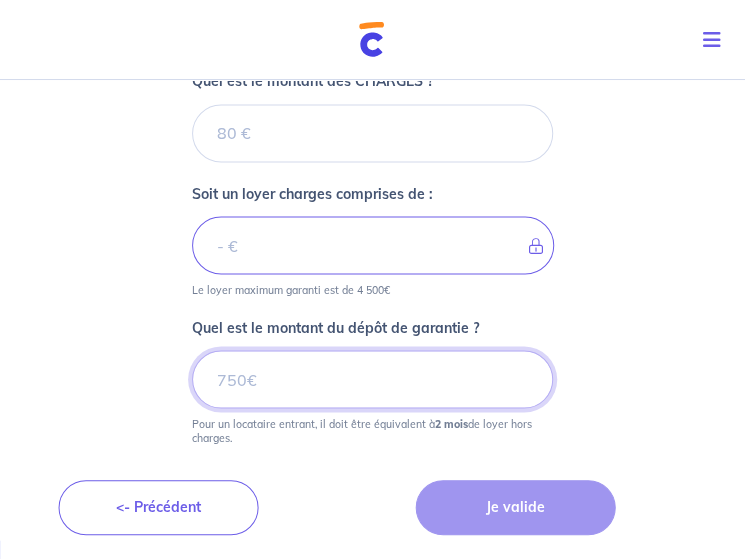 type on "4" 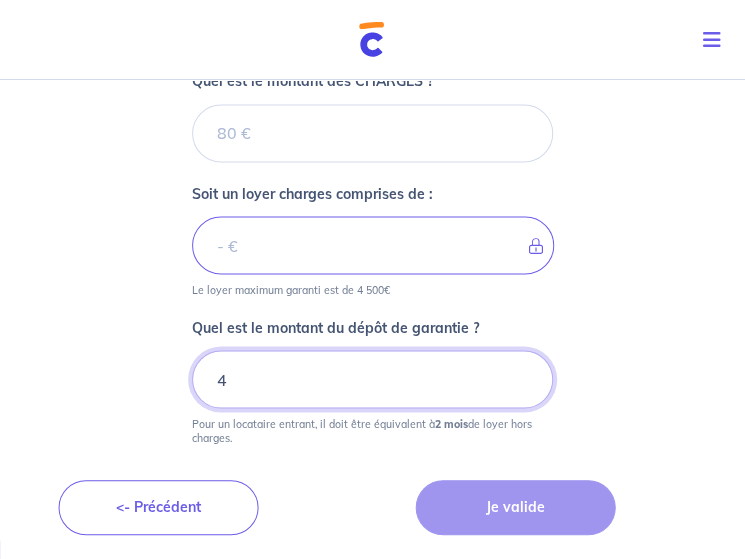 type 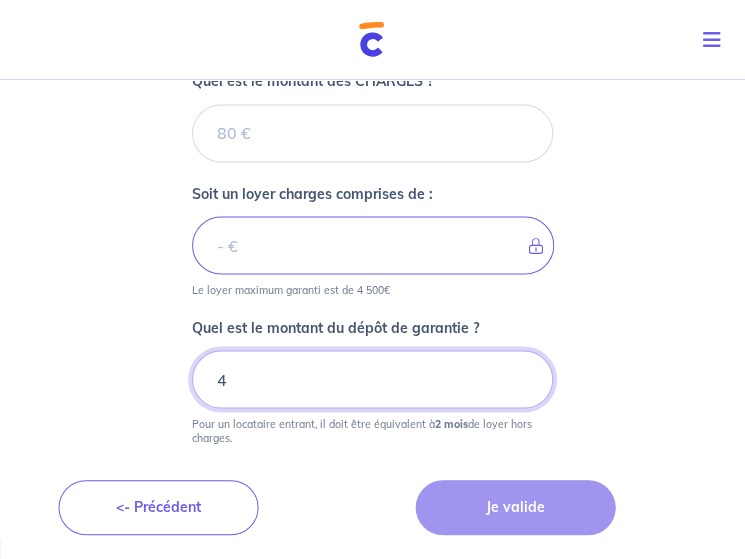 type on "41" 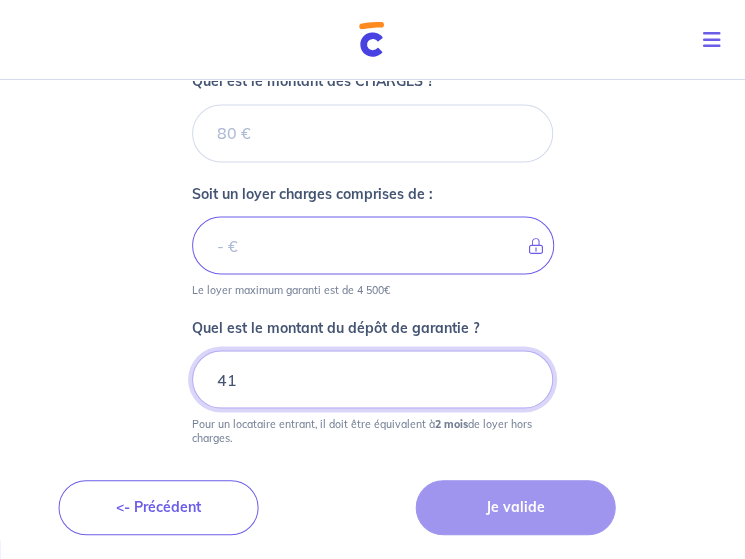 type 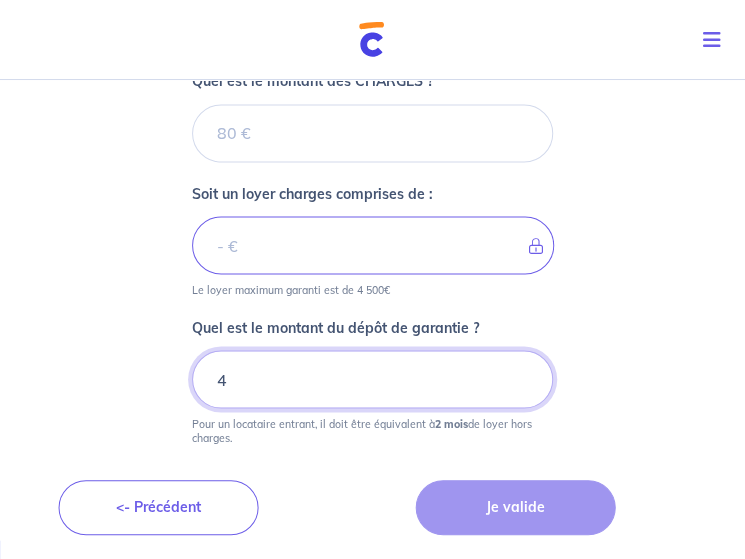 type 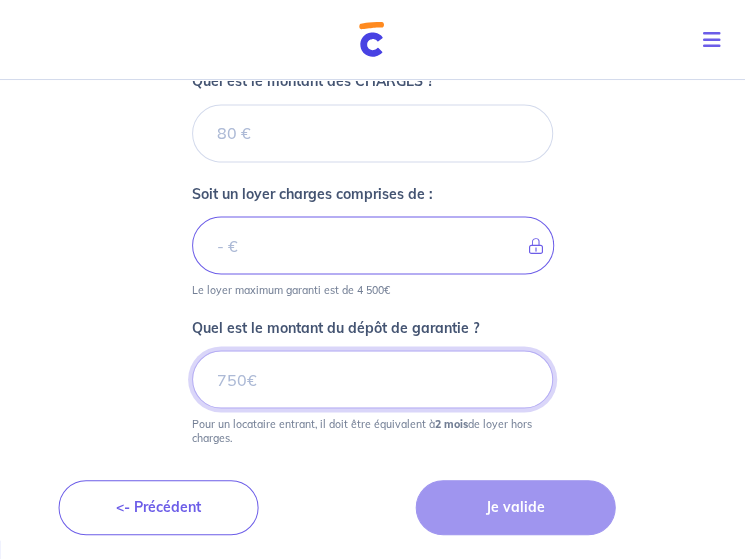 type 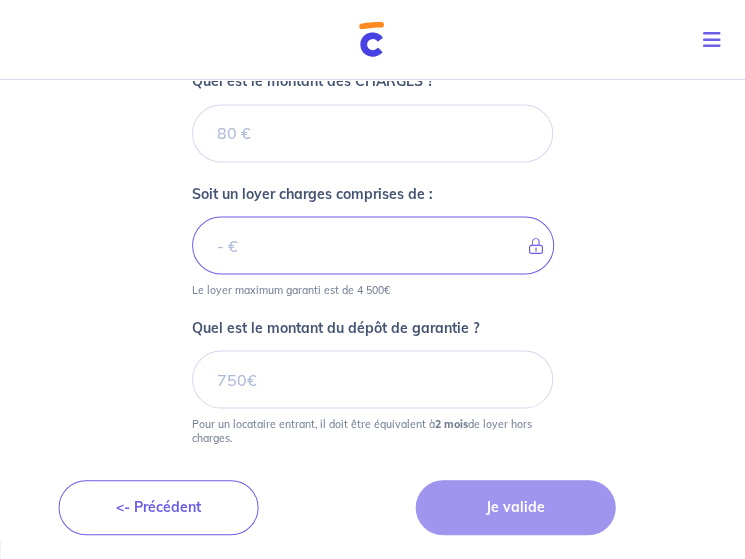 click on "Dites-nous en plus sur votre bien Où se situe votre bien en location ? 19 Rue Berzélius, Paris, France Sélectionnez l'adresse dans la liste proposée Cochez cette case, si l'adresse n'apparaît pas dans la liste Vous pouvez indiquer le numéro de l’appartement, l’étage... 5è Gauche Vous pouvez indiquer le numéro de l’appartement, l’étage... De quel type de bail s’agit-il ? Bail meublé Bail vide Quel est le montant du LOYER HORS CHARGES ? 2 Quel est le montant des CHARGES ? Soit un loyer charges comprises de : Le loyer maximum garanti est de 4 500€ Quel est le montant du dépôt de garantie ? Pour un locataire entrant, il doit être équivalent à  2 mois  de loyer hors charges. <- Précédent Je valide" at bounding box center [372, -180] 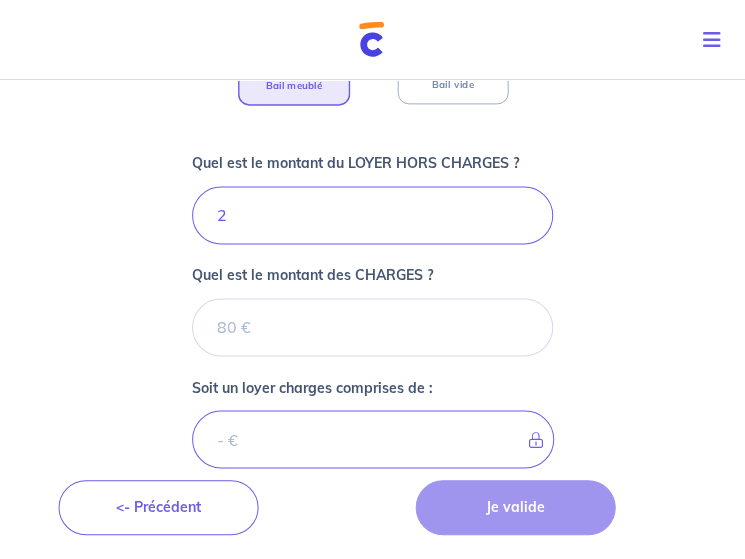 scroll, scrollTop: 772, scrollLeft: 0, axis: vertical 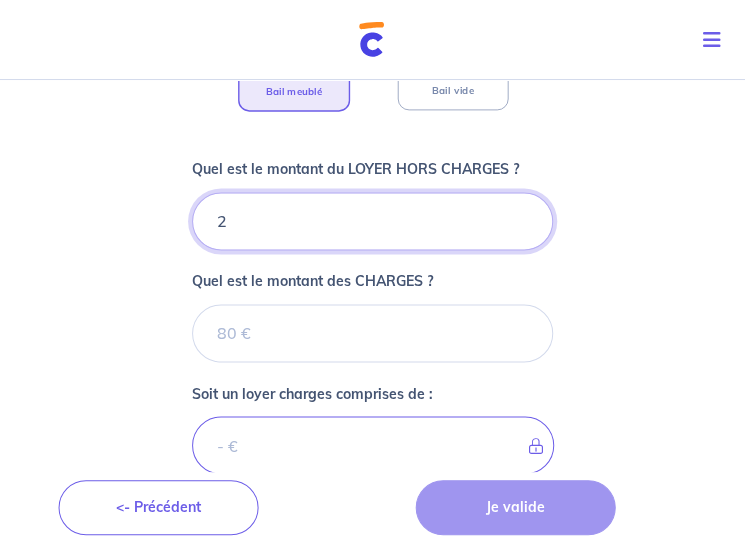 click on "2" at bounding box center [372, 221] 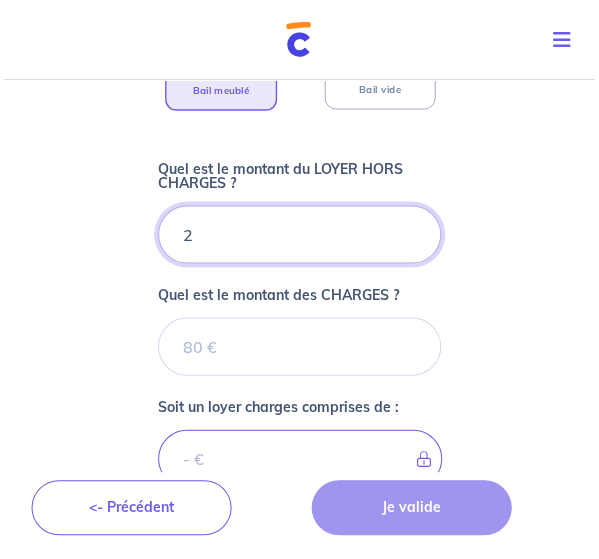 scroll, scrollTop: 770, scrollLeft: 0, axis: vertical 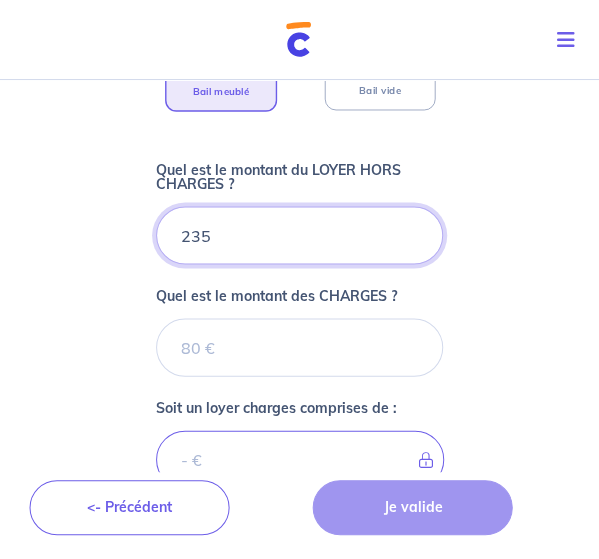 type on "2353" 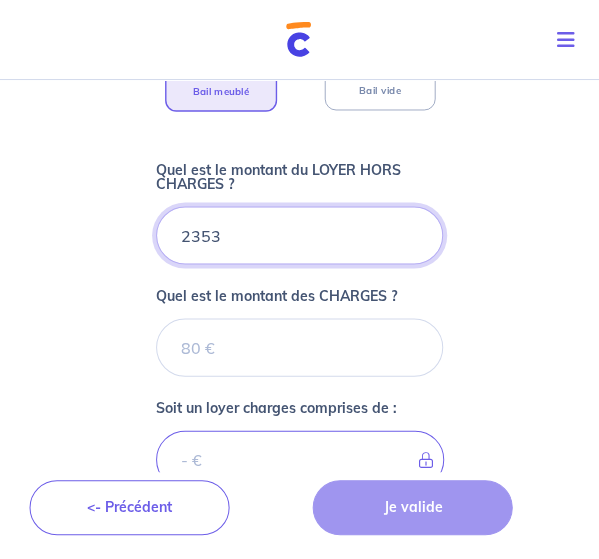 type 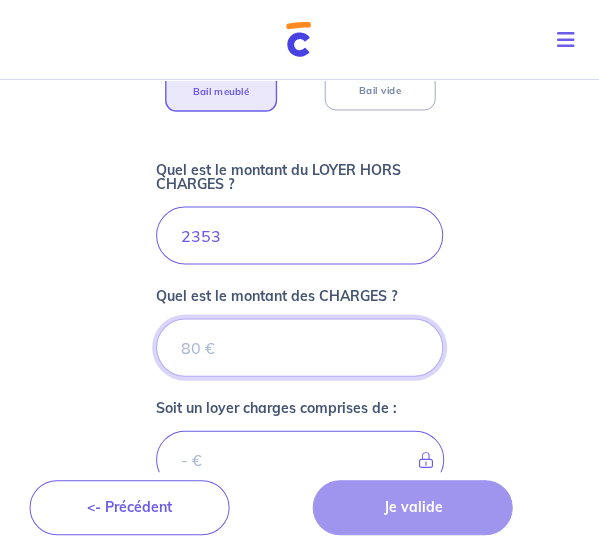 click on "Quel est le montant des CHARGES ?" at bounding box center [300, 347] 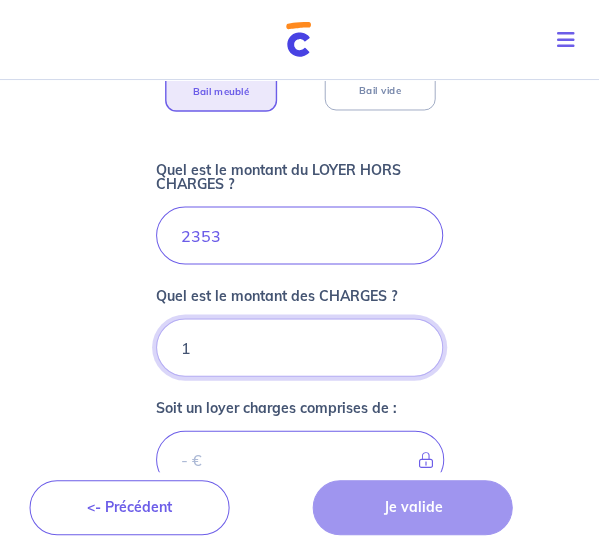 type on "2354" 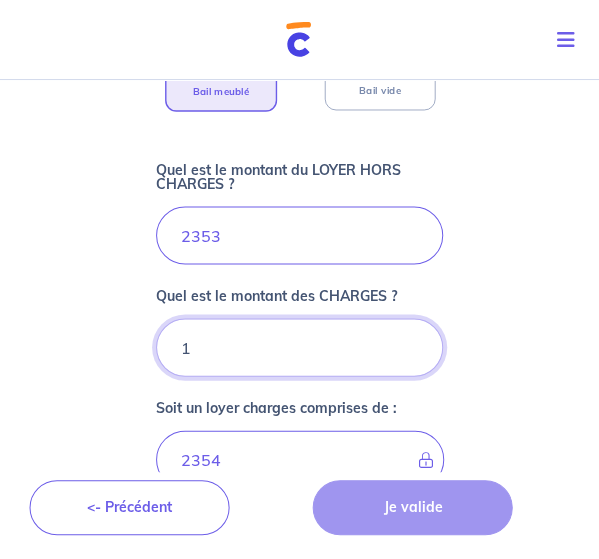 type on "16" 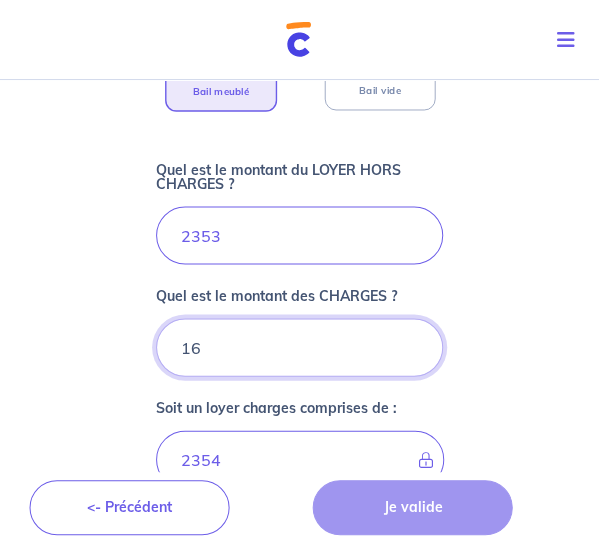 type on "2369" 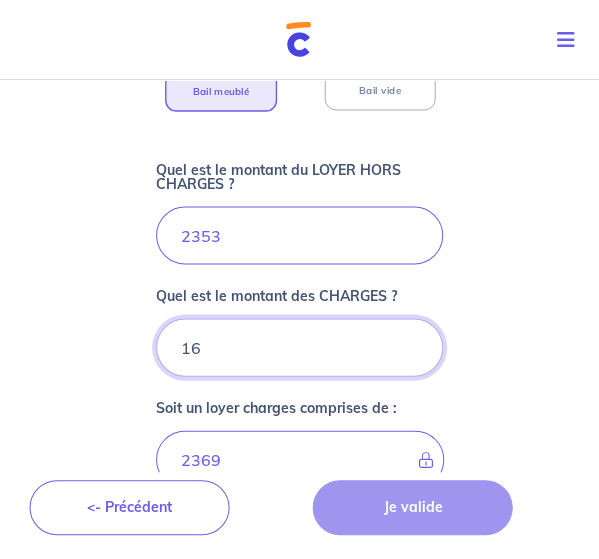 type on "160" 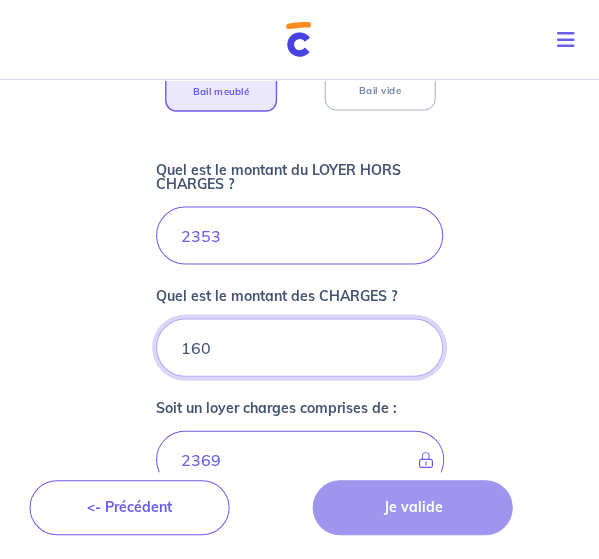 type on "2513" 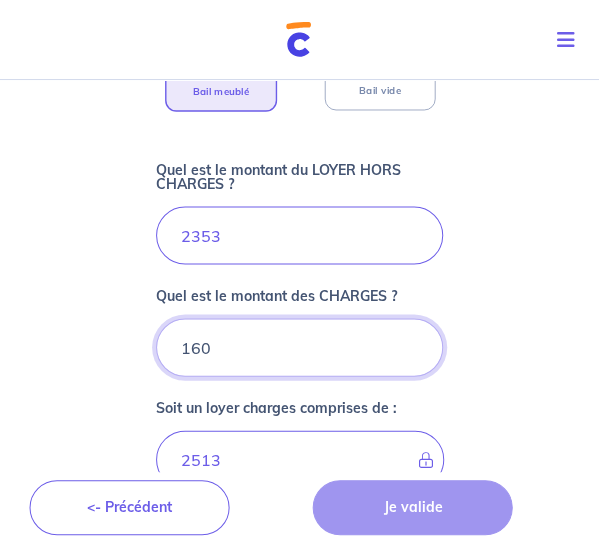 type on "160" 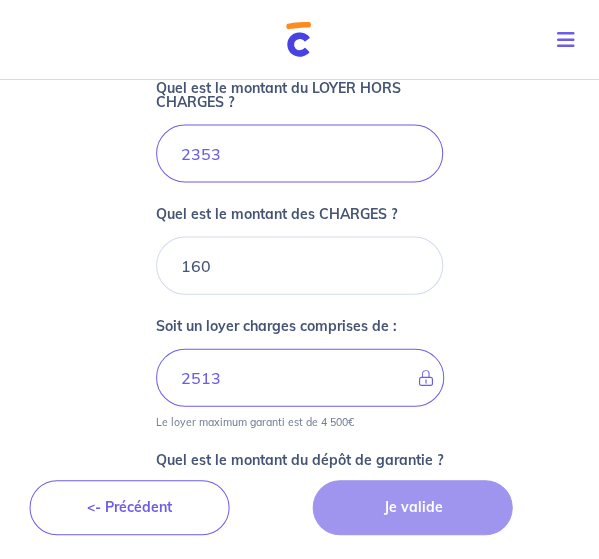 scroll, scrollTop: 870, scrollLeft: 0, axis: vertical 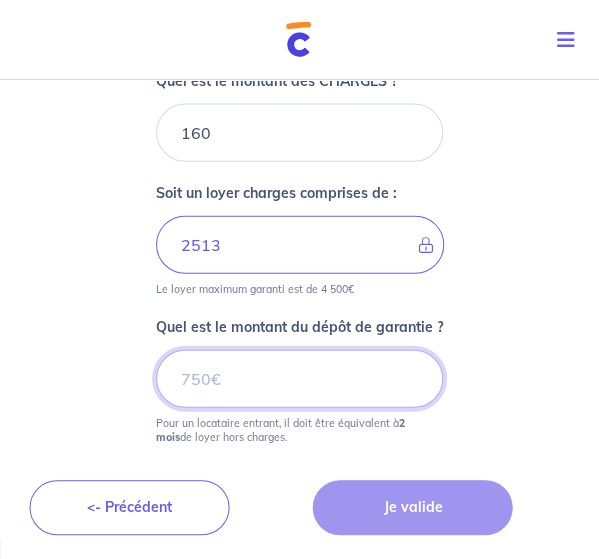 click on "Quel est le montant du dépôt de garantie ?" at bounding box center (300, 379) 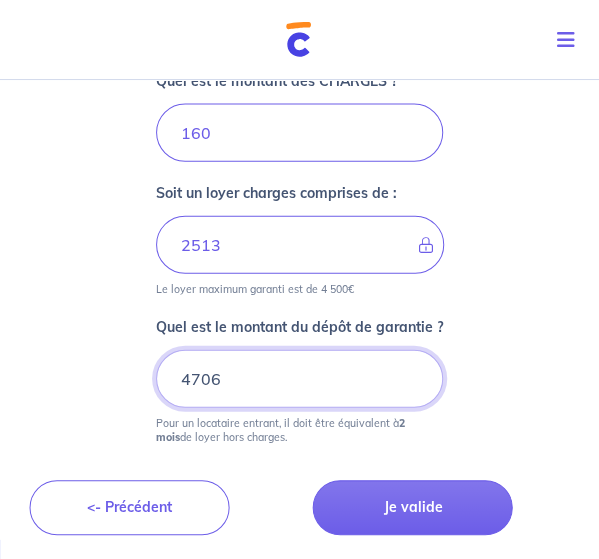 type on "4706" 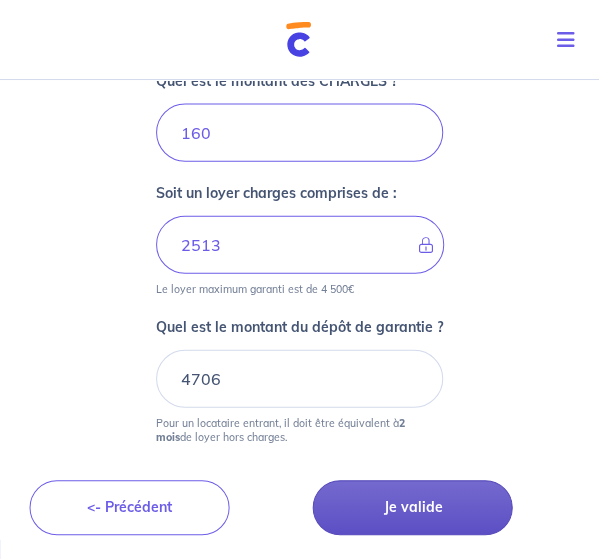 click on "Je valide" at bounding box center [413, 507] 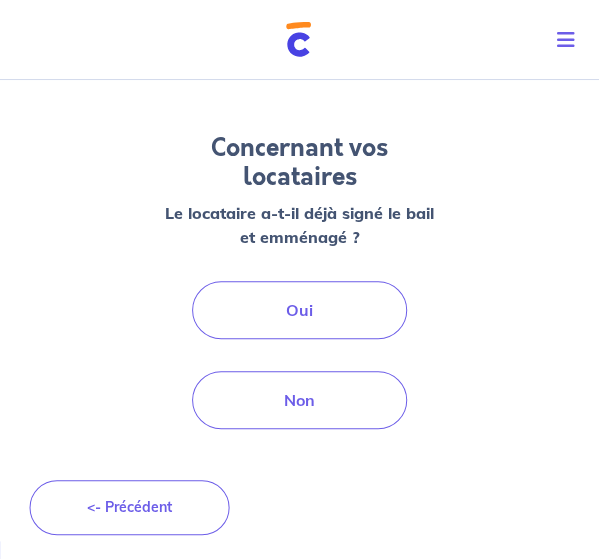 scroll, scrollTop: 114, scrollLeft: 0, axis: vertical 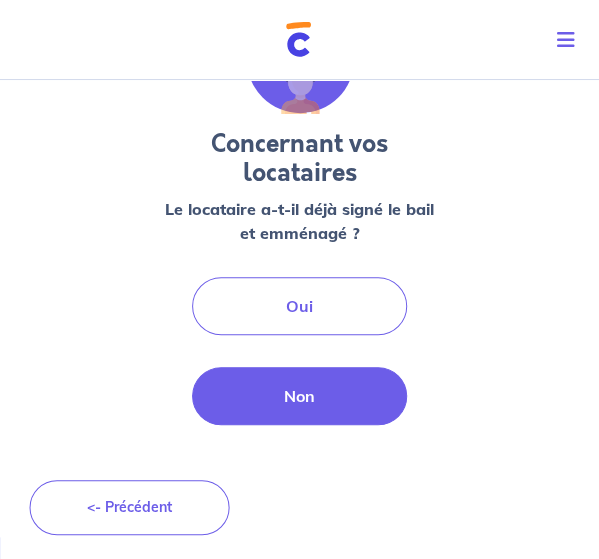 click on "Non" at bounding box center [300, 396] 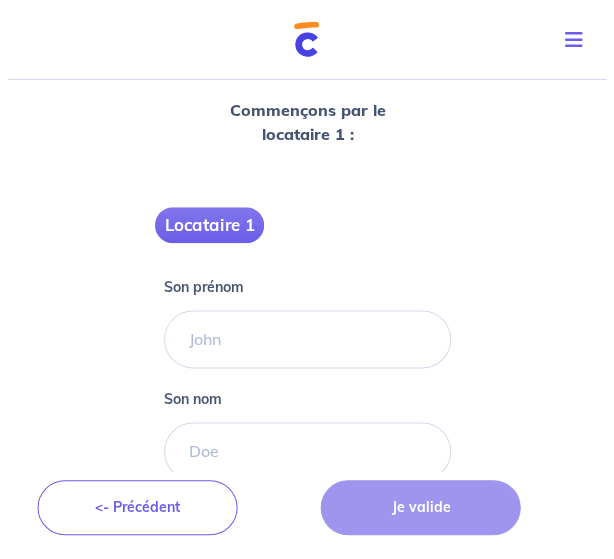 scroll, scrollTop: 400, scrollLeft: 0, axis: vertical 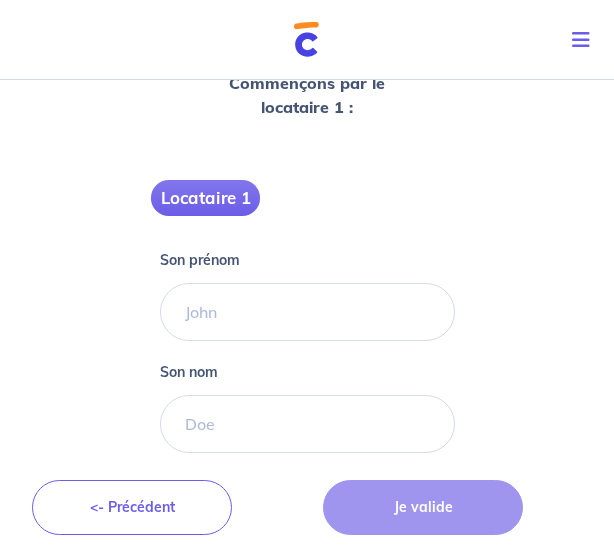 click on "Locataire 1 Son prénom Son nom Sa situation professionnelle Salarié(e) CDI  hors période d'essai CDI  en période d'essai  (min. 3 bulletins de salaire) Fonctionnaire CDD : Privé ou contractuel / En alternance Intérimaire Intermittent·e du spectacle Militaire Travailleur(se) non salarié(e) Freelance / auto-entrepreneur Artisan / commerçant(e) Chef d'entreprise Profession libérale Étudiant(e) Sans activité professionnelle Retraité(e) Sans activité professionnelle <- Précédent Je valide" at bounding box center (307, 462) 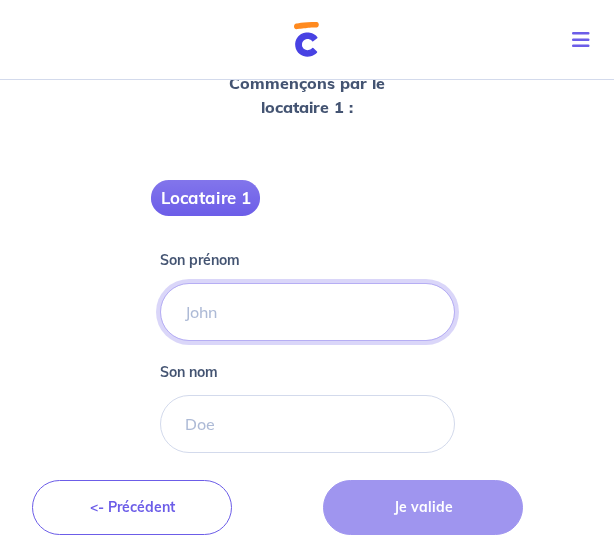click on "Son prénom" at bounding box center [307, 312] 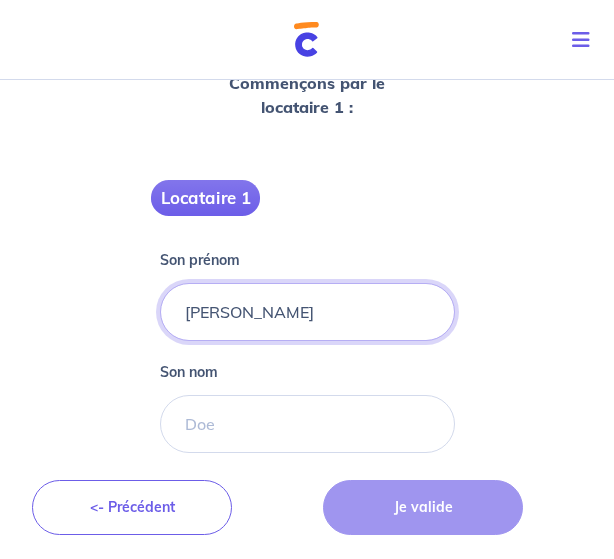 type on "Valentin" 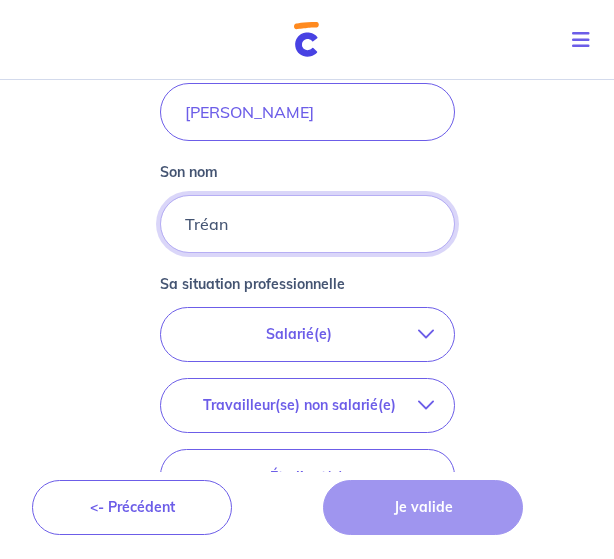 scroll, scrollTop: 700, scrollLeft: 0, axis: vertical 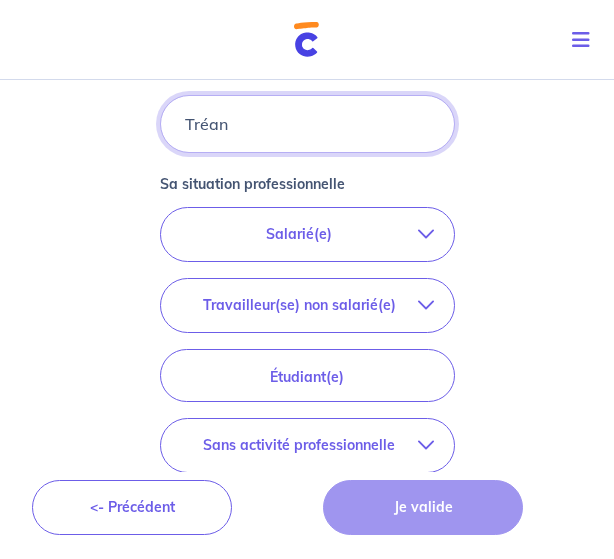 type on "Tréan" 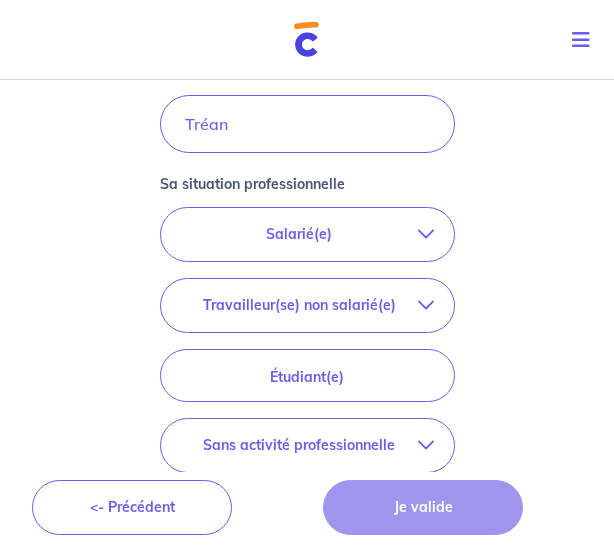 click on "Salarié(e)" at bounding box center [299, 234] 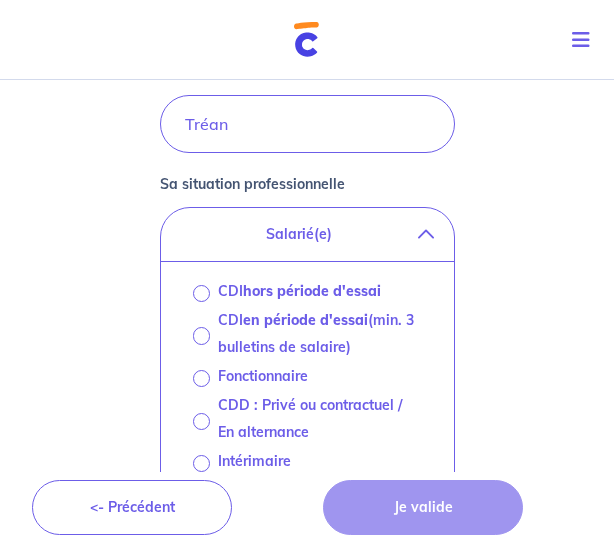 scroll, scrollTop: 800, scrollLeft: 0, axis: vertical 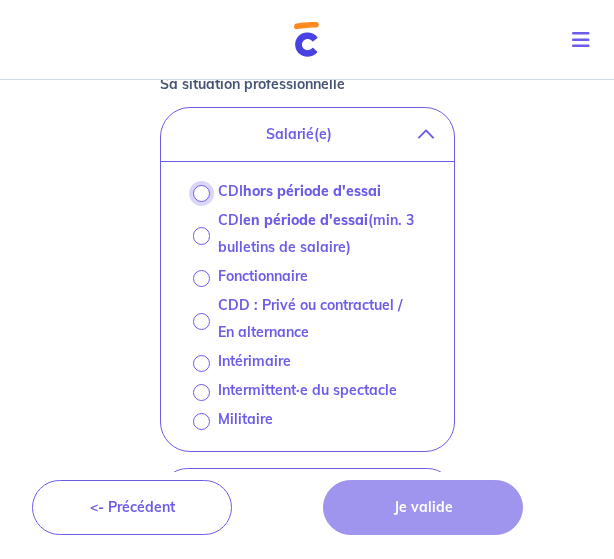 click on "CDI  hors période d'essai" at bounding box center (201, 193) 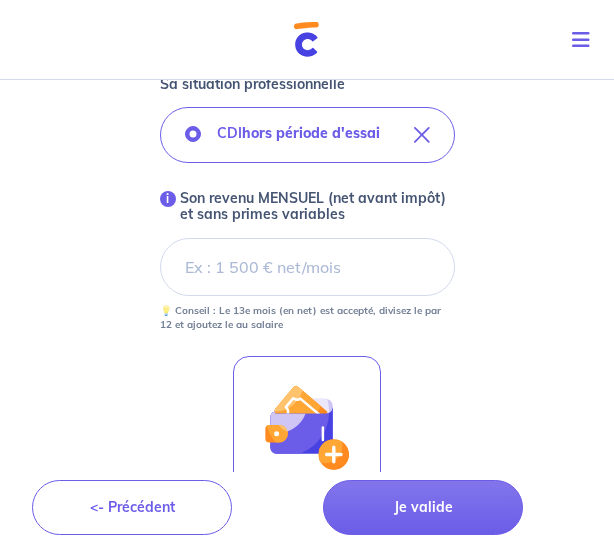 click on "i Son revenu MENSUEL (net avant impôt) et sans primes variables" at bounding box center [307, 267] 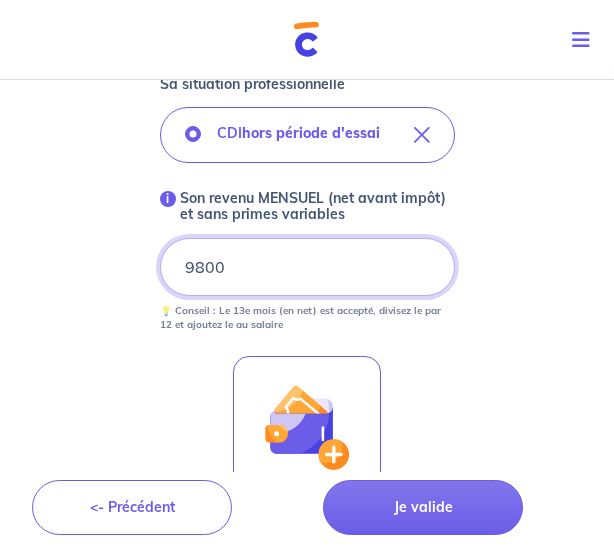 click on "Concernant vos locataires 💡 Pour info : nous acceptons les personnes seules, les couples (mariés, pacsés, en concubinage) et la colocation.
Commençons par le locataire 1 : Locataire 1 Son prénom Valentin Son nom Tréan Sa situation professionnelle CDI  hors période d'essai i Son revenu MENSUEL (net avant impôt) et sans primes variables 9800 💡 Conseil : Le 13e mois (en net) est accepté, divisez le par 12 et ajoutez le au salaire Ajouter des aides ou revenus complémentaires <- Précédent Je valide Besoin d’aide pour compléter votre demande : Contactez-nous X" at bounding box center (307, -20) 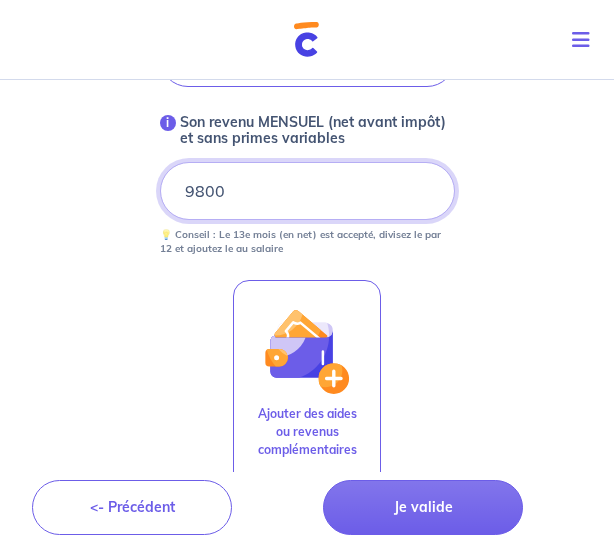 scroll, scrollTop: 850, scrollLeft: 0, axis: vertical 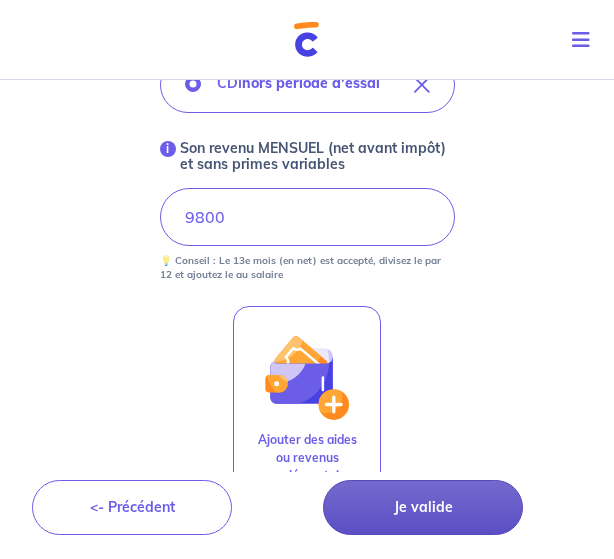 click on "Je valide" at bounding box center [423, 507] 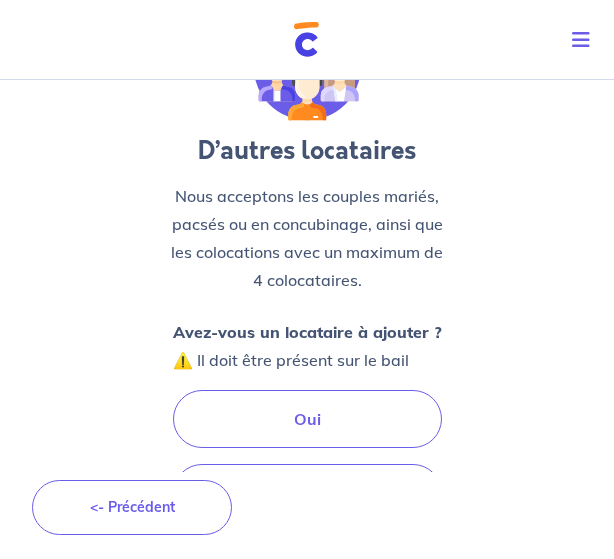 scroll, scrollTop: 200, scrollLeft: 0, axis: vertical 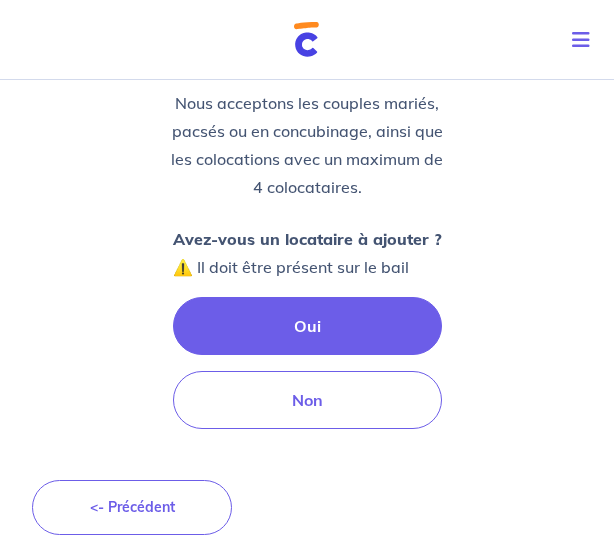 click on "Oui" at bounding box center (307, 326) 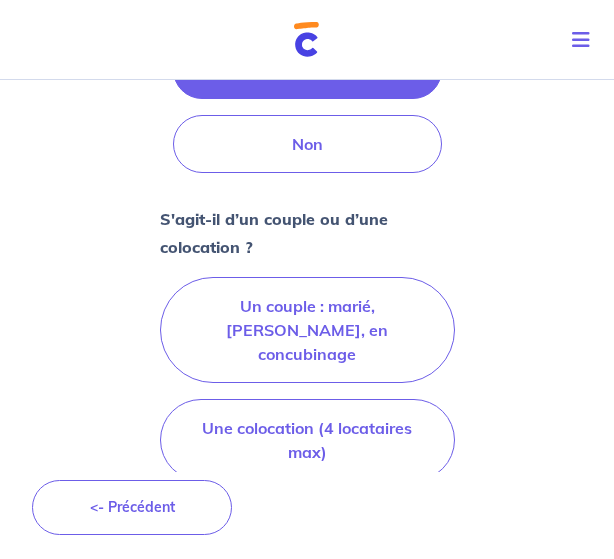 scroll, scrollTop: 487, scrollLeft: 0, axis: vertical 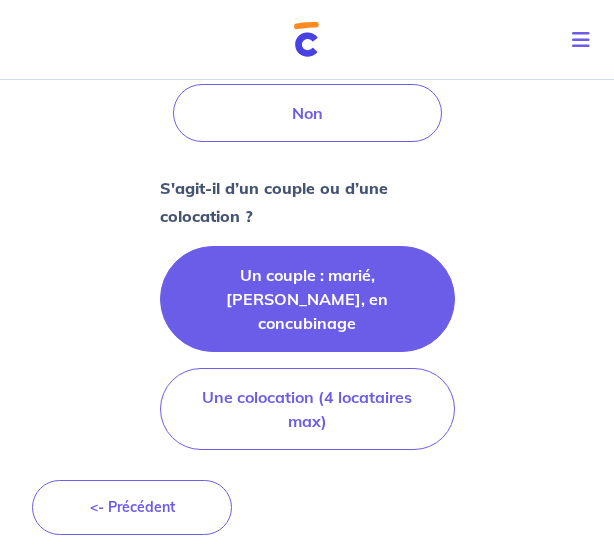 click on "Un couple : marié, pacsé, en concubinage" at bounding box center (307, 299) 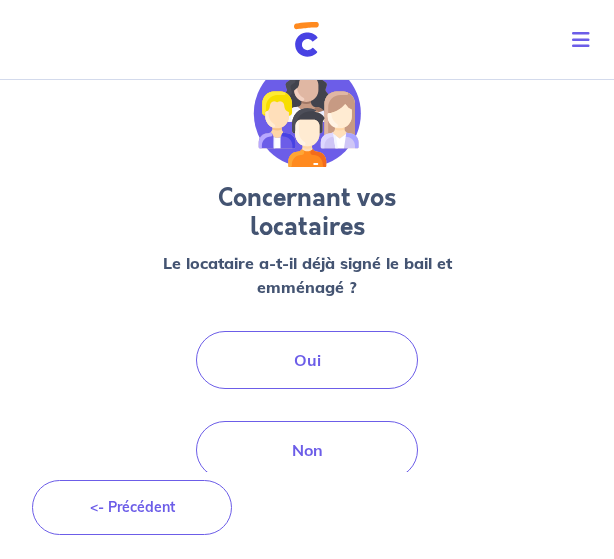 scroll, scrollTop: 100, scrollLeft: 0, axis: vertical 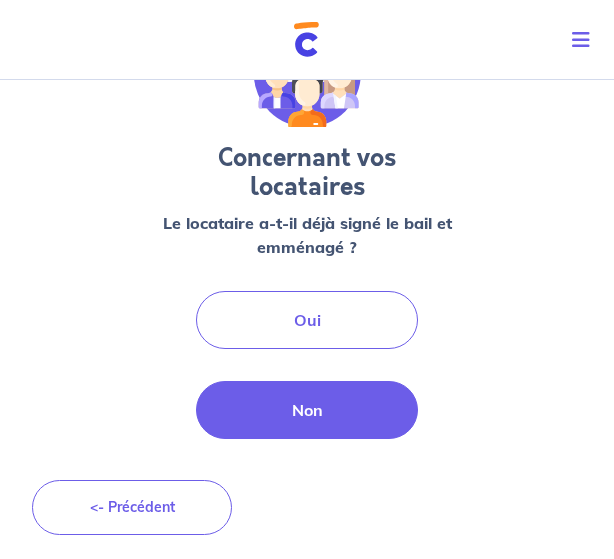 click on "Non" at bounding box center (306, 410) 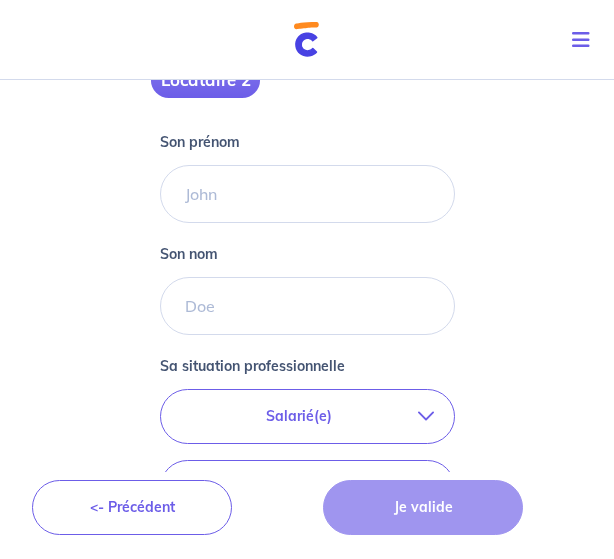 scroll, scrollTop: 300, scrollLeft: 0, axis: vertical 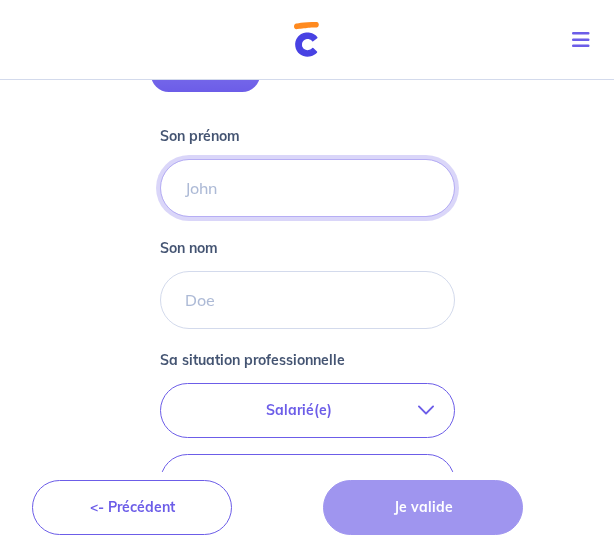 click on "Son prénom" at bounding box center [307, 188] 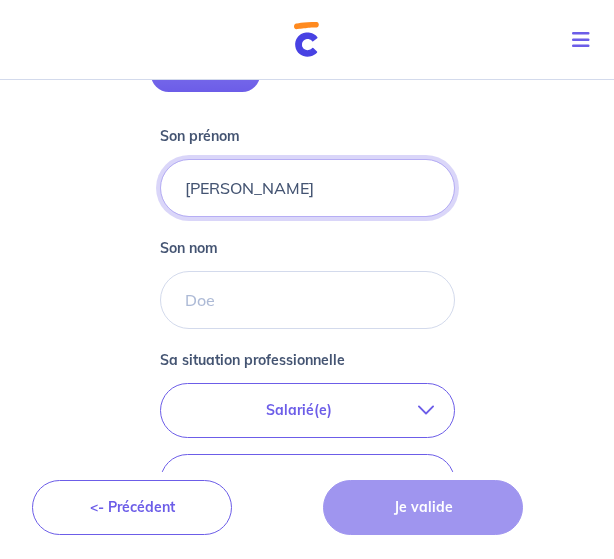 type on "Estelle" 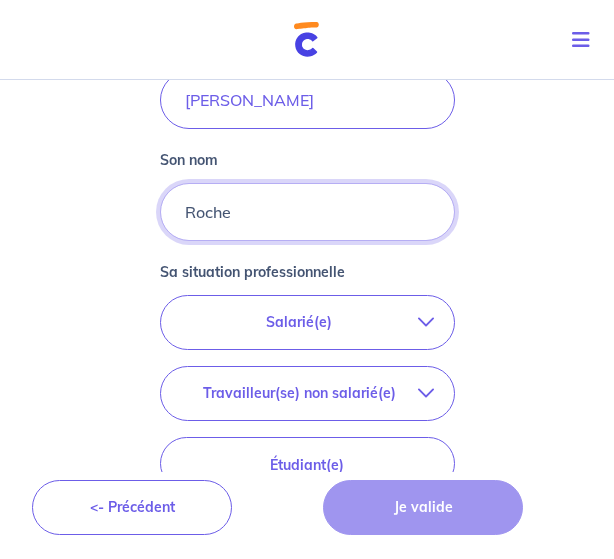 scroll, scrollTop: 500, scrollLeft: 0, axis: vertical 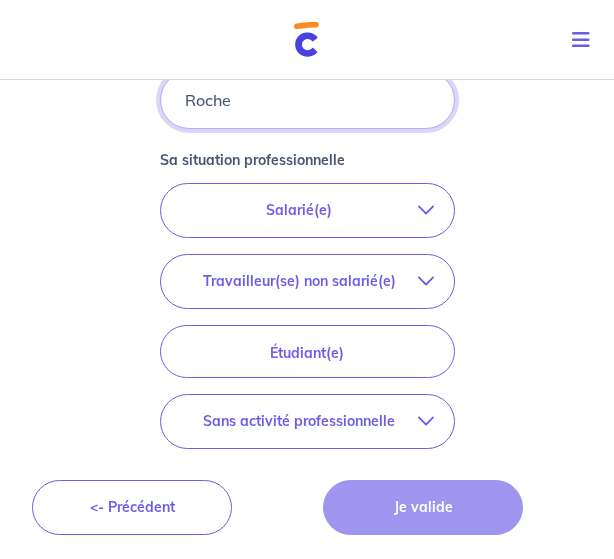 type on "Roche" 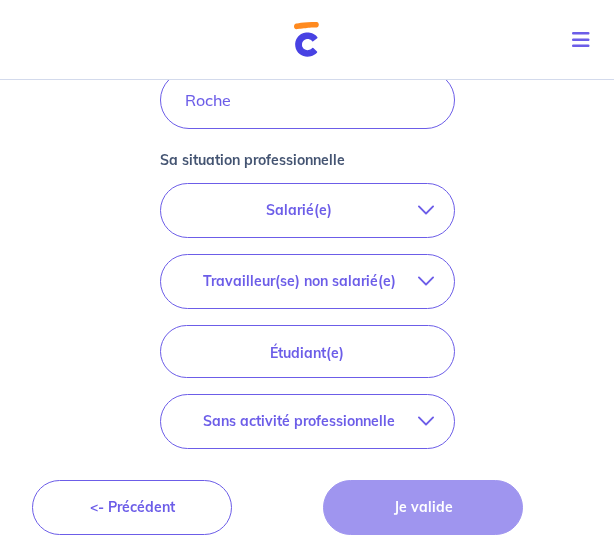 click on "Salarié(e)" at bounding box center (299, 210) 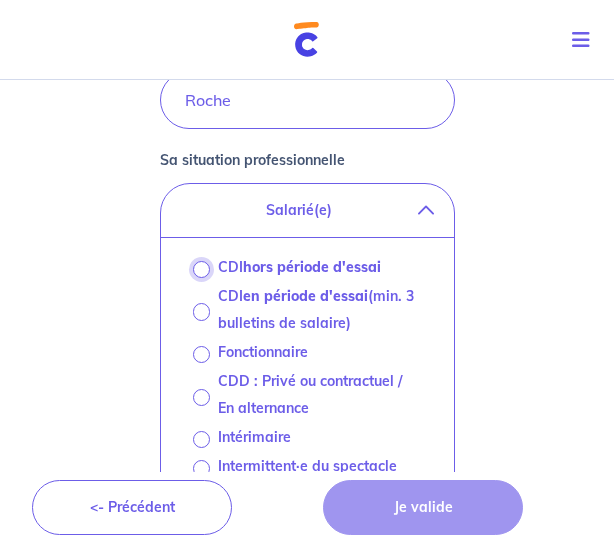 click on "CDI  hors période d'essai" at bounding box center [201, 269] 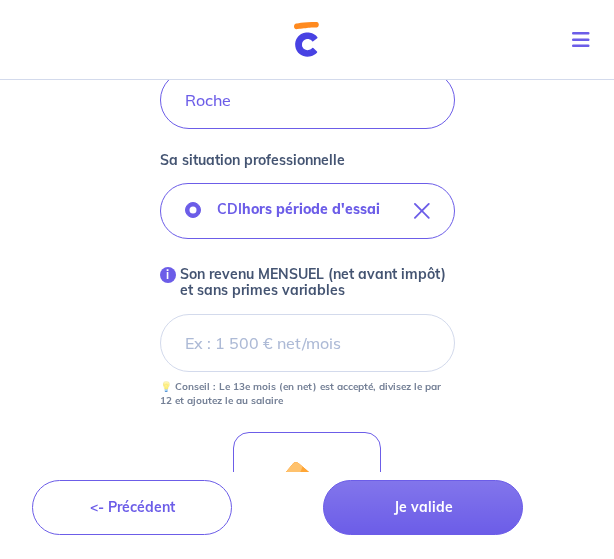 click on "i Son revenu MENSUEL (net avant impôt) et sans primes variables" at bounding box center [307, 343] 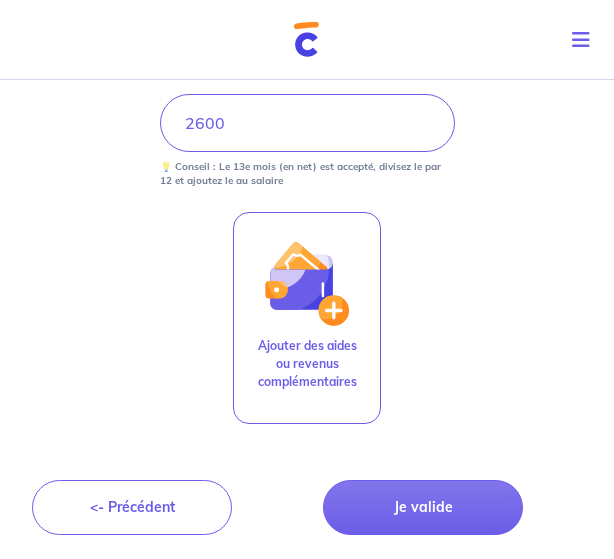 scroll, scrollTop: 726, scrollLeft: 0, axis: vertical 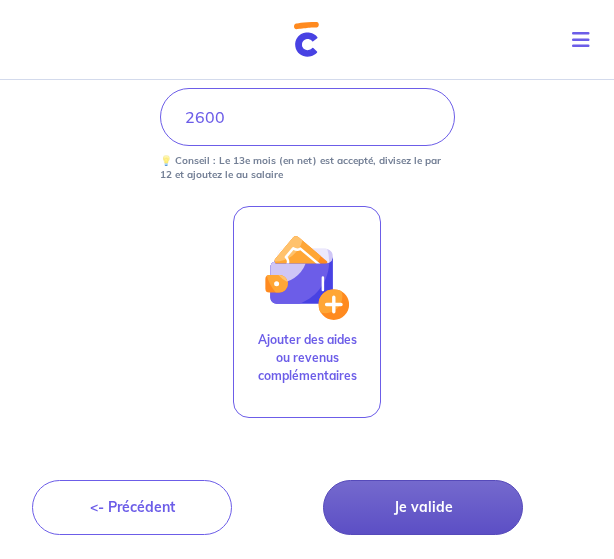 click on "Je valide" at bounding box center (423, 507) 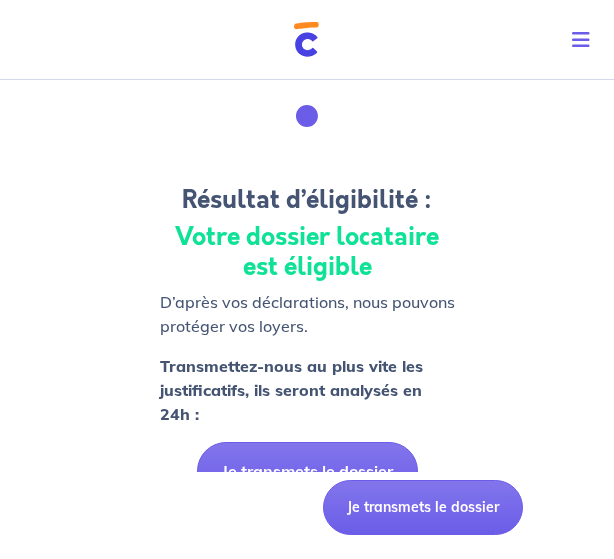 scroll, scrollTop: 100, scrollLeft: 0, axis: vertical 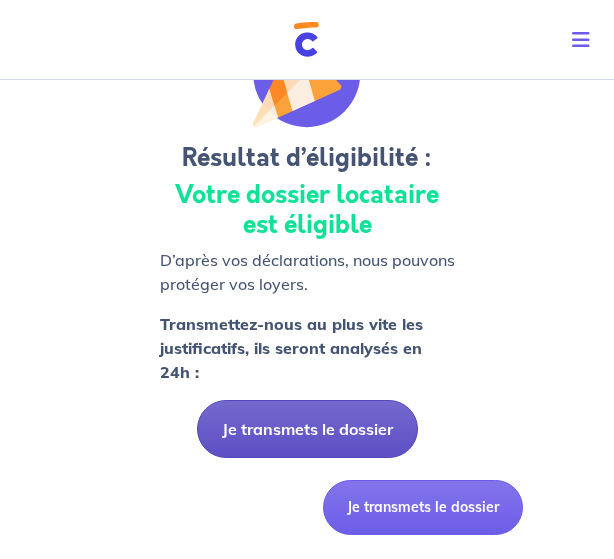click on "Je transmets le dossier" at bounding box center (307, 429) 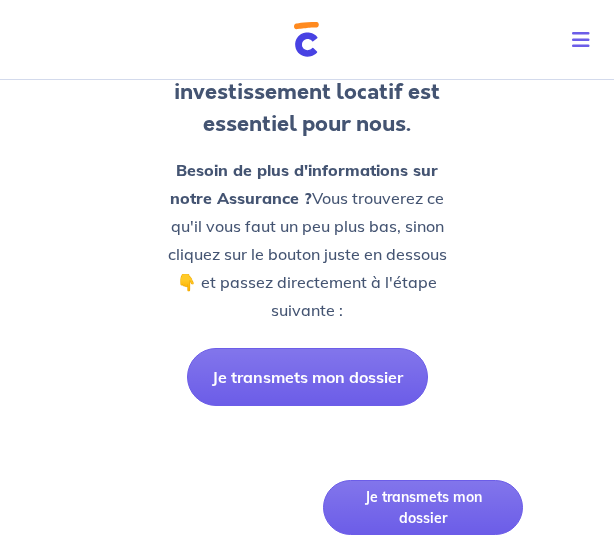 scroll, scrollTop: 300, scrollLeft: 0, axis: vertical 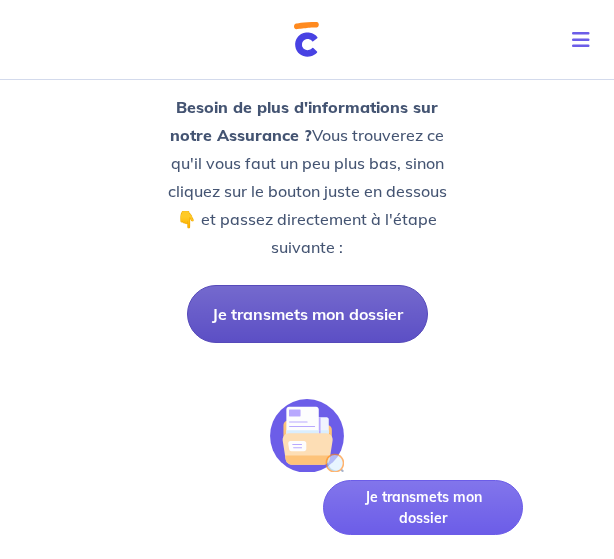 click on "Je transmets mon dossier" at bounding box center [307, 314] 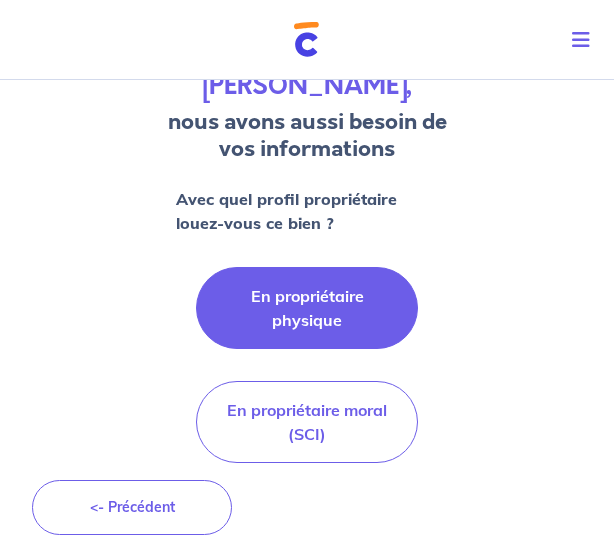 scroll, scrollTop: 200, scrollLeft: 0, axis: vertical 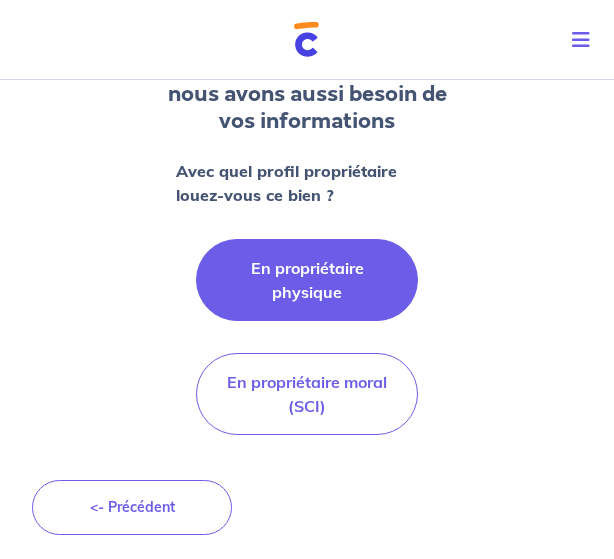 click on "En propriétaire physique" at bounding box center (306, 280) 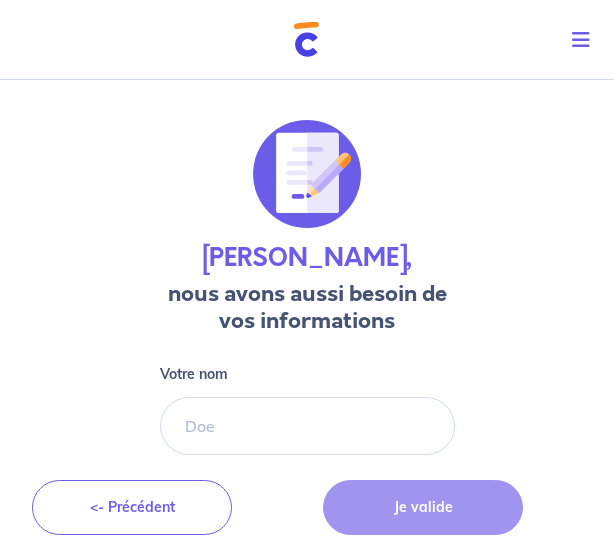 type on "19 Rue Berzélius, 75017 Paris" 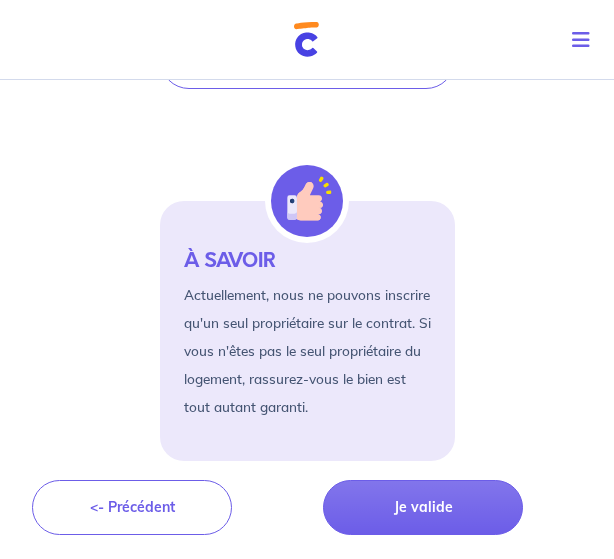 scroll, scrollTop: 890, scrollLeft: 0, axis: vertical 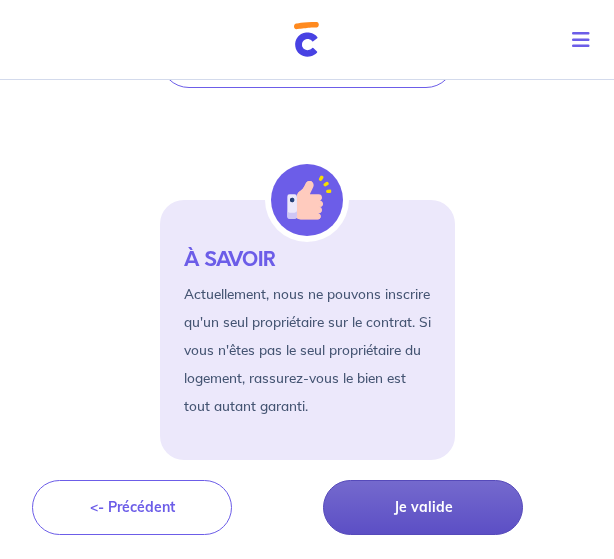 click on "Je valide" at bounding box center (423, 507) 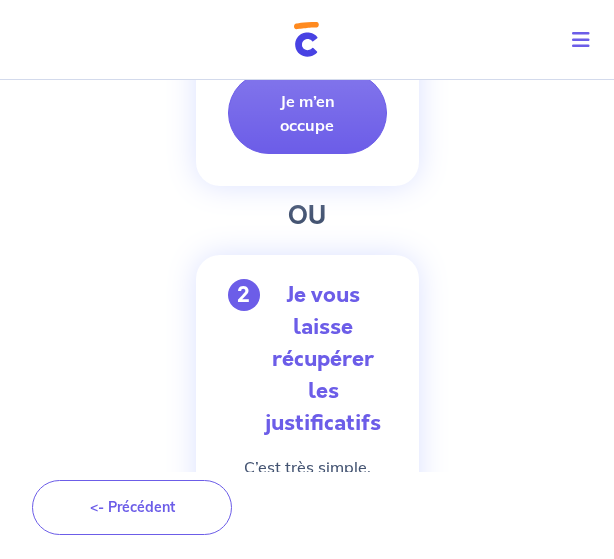 scroll, scrollTop: 600, scrollLeft: 0, axis: vertical 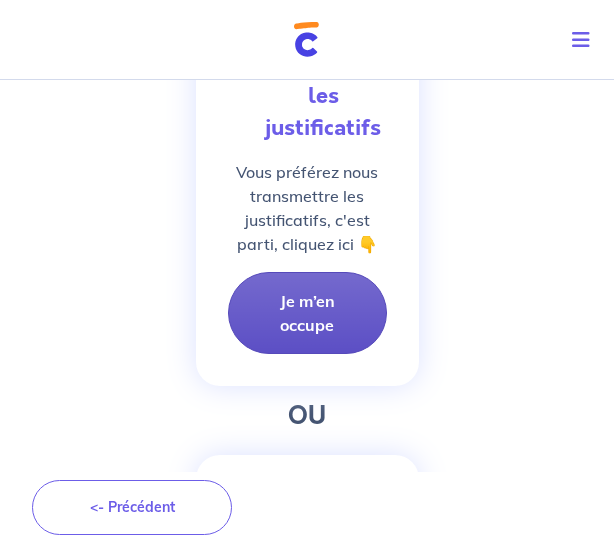 click on "Je m’en occupe" at bounding box center [307, 313] 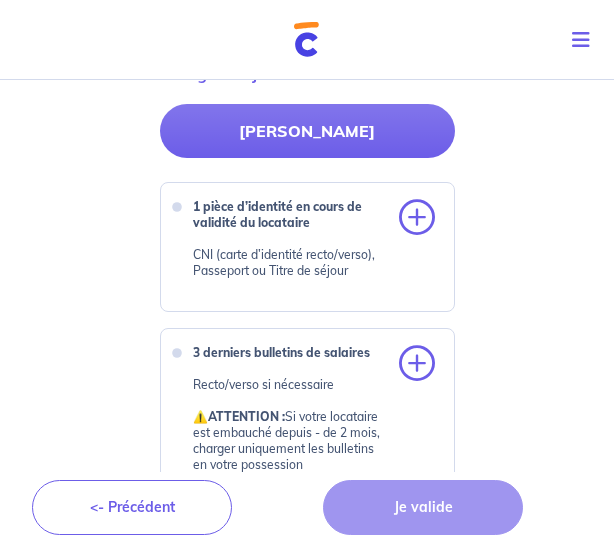 scroll, scrollTop: 900, scrollLeft: 0, axis: vertical 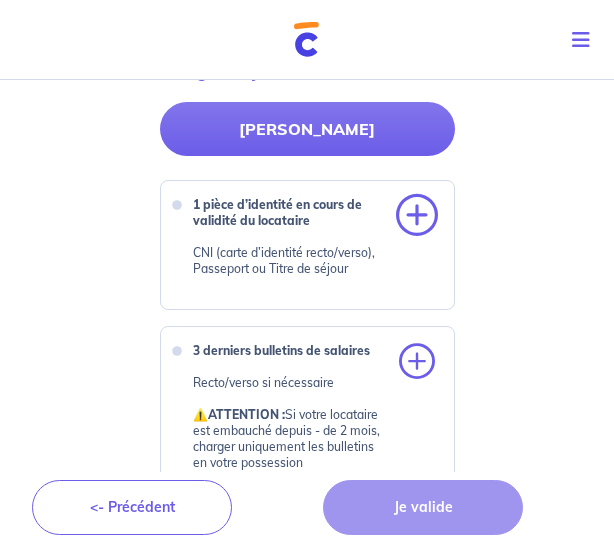 click at bounding box center [417, 216] 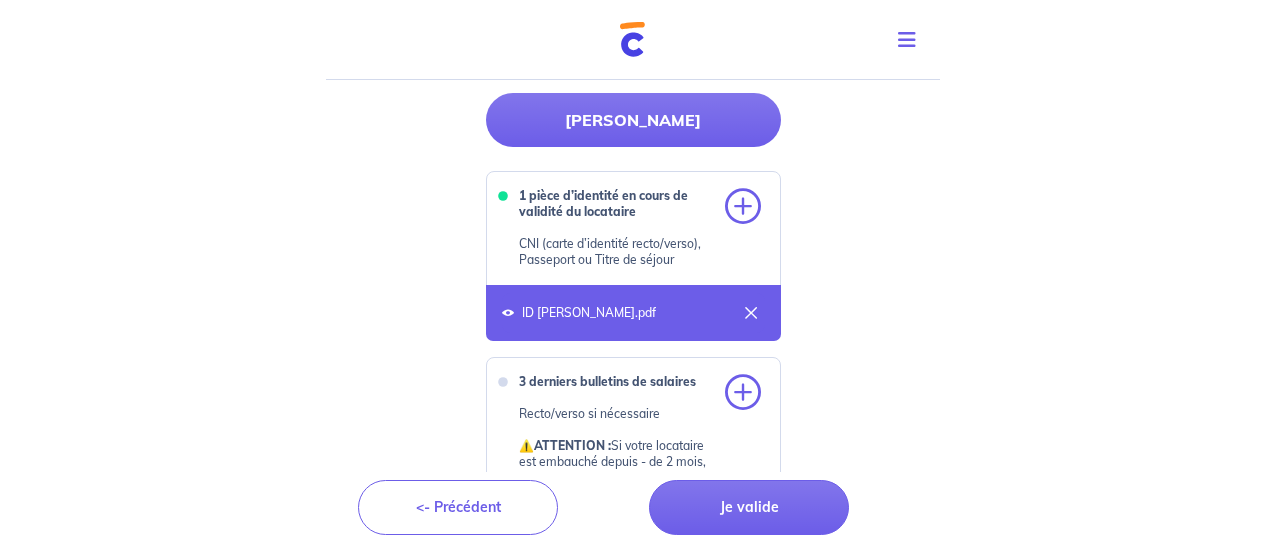 scroll, scrollTop: 1000, scrollLeft: 0, axis: vertical 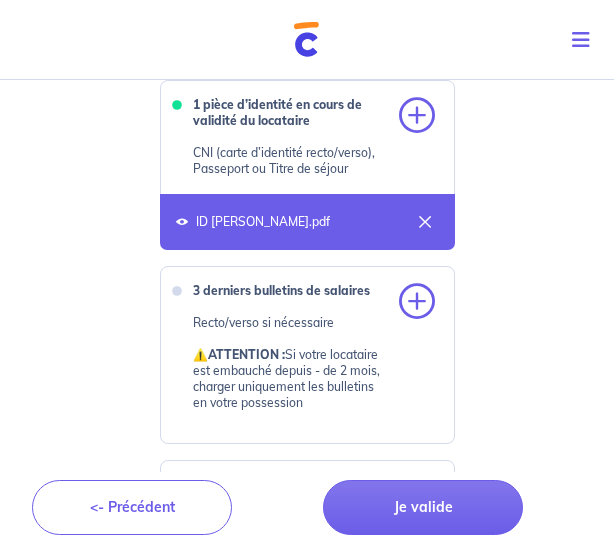 click at bounding box center (425, 222) 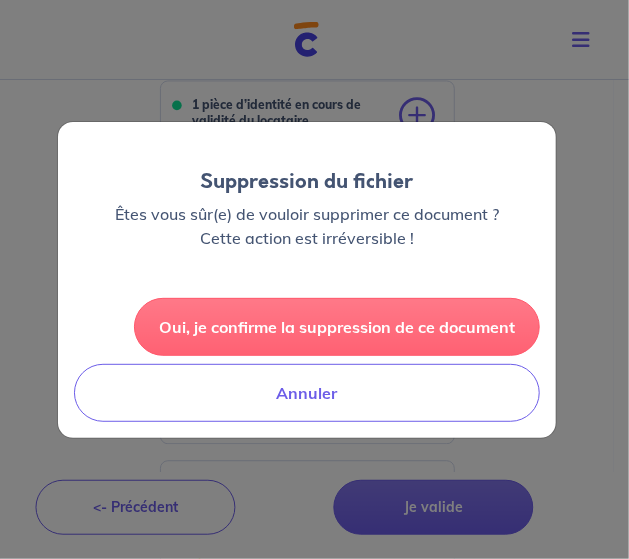 click on "Oui, je confirme la suppression de ce document" at bounding box center [337, 327] 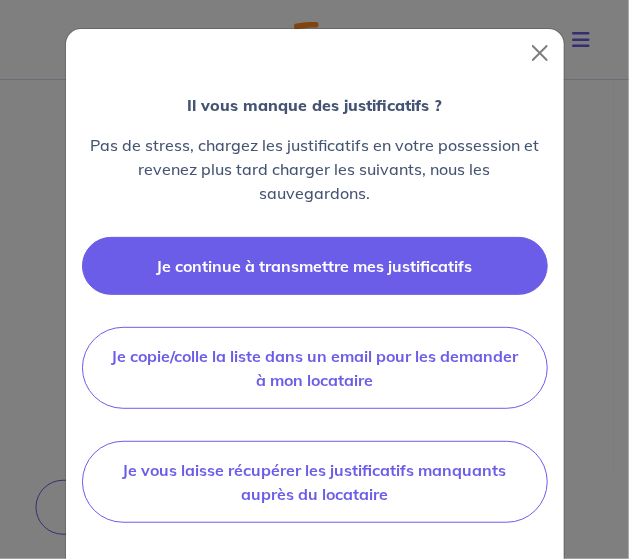 click on "Je continue à transmettre mes justificatifs" at bounding box center [315, 266] 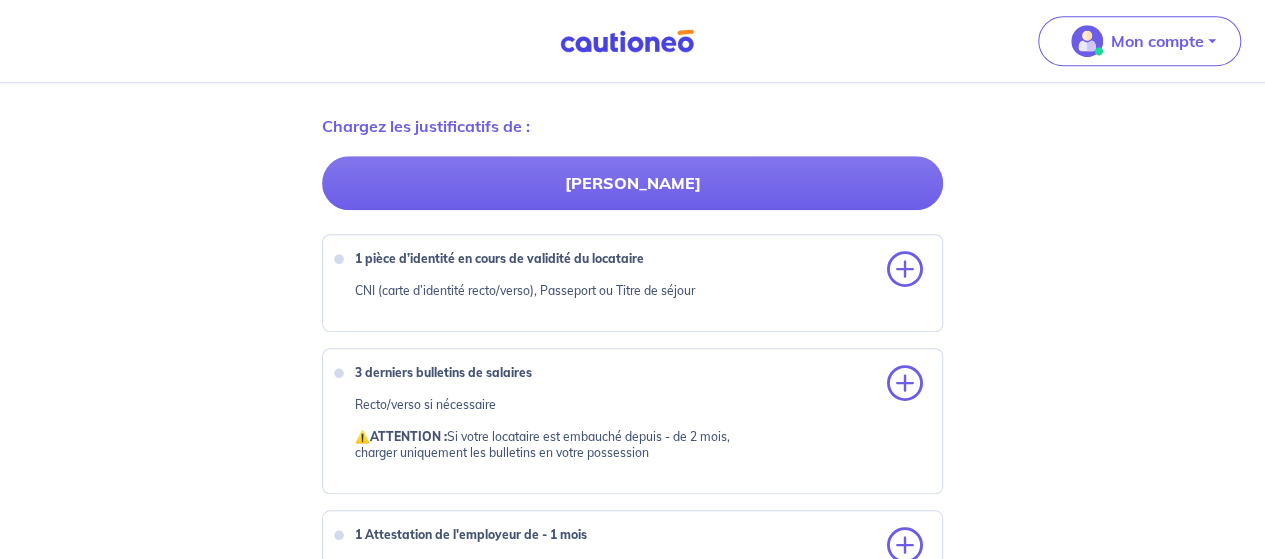 scroll, scrollTop: 700, scrollLeft: 0, axis: vertical 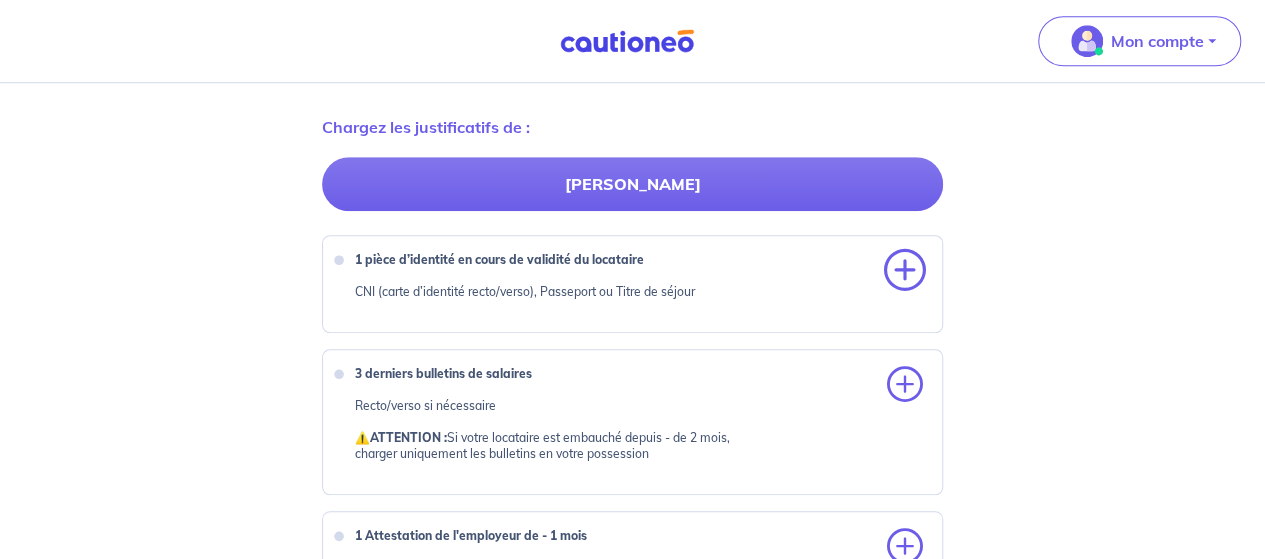 click at bounding box center (905, 271) 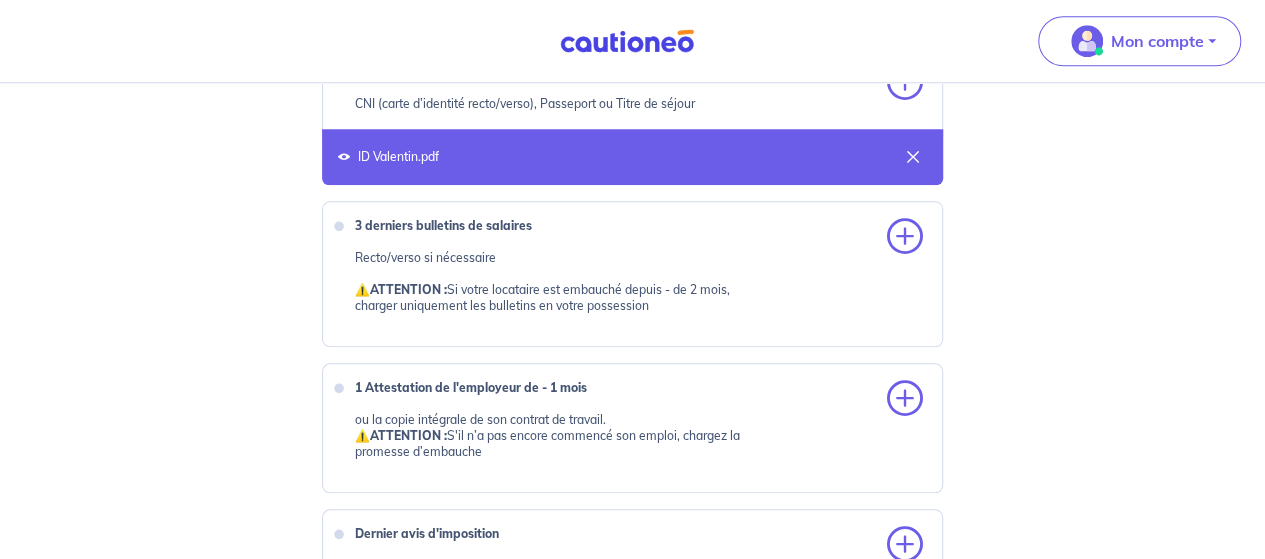 scroll, scrollTop: 900, scrollLeft: 0, axis: vertical 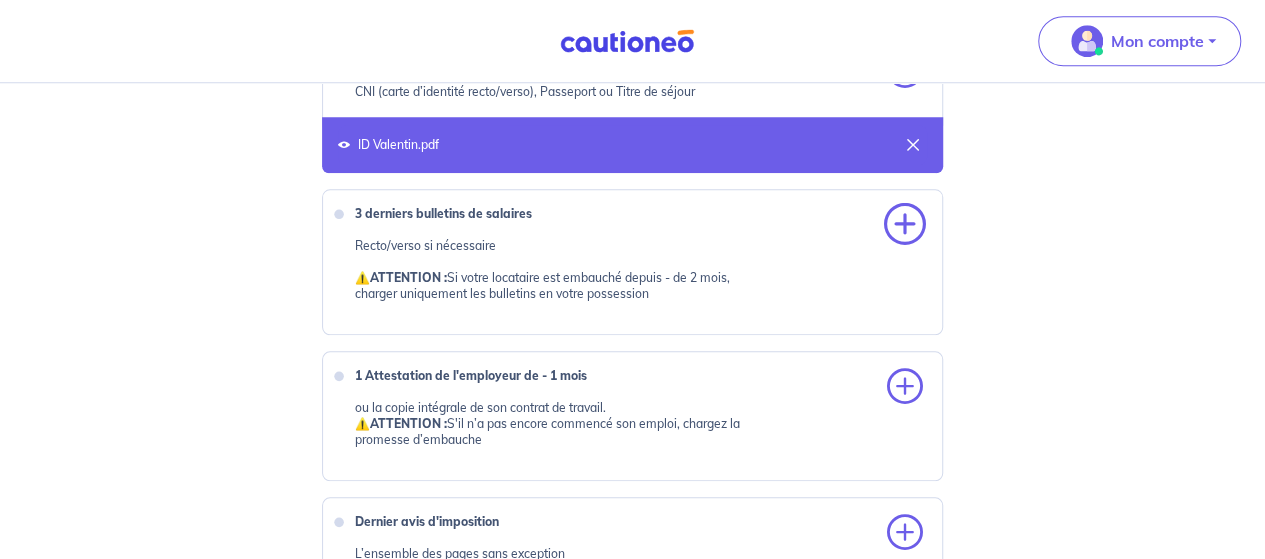 click at bounding box center [905, 225] 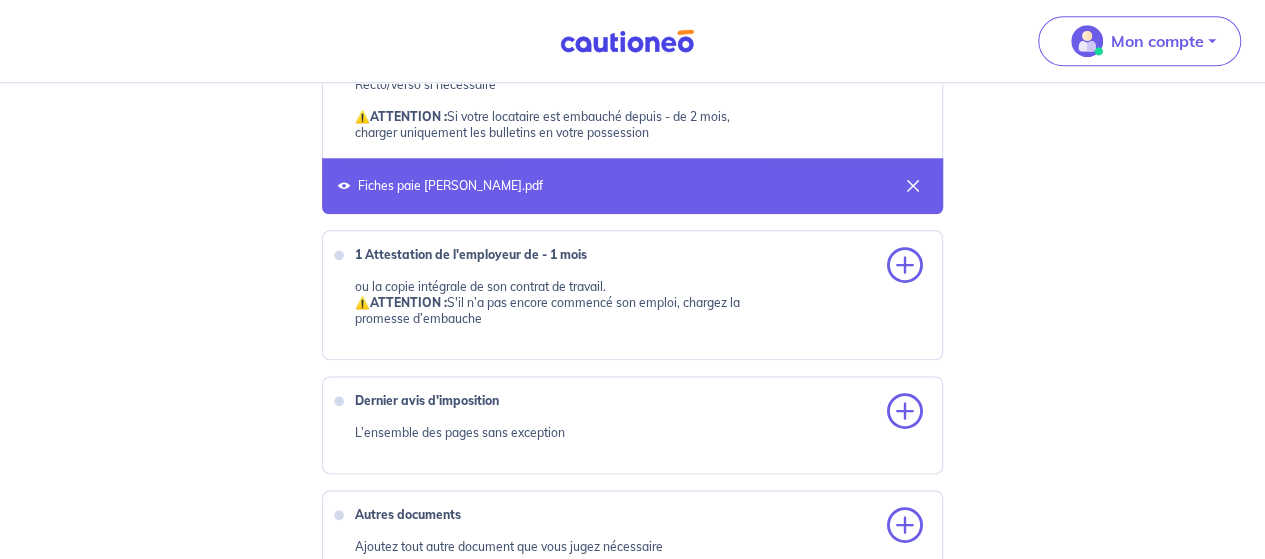 scroll, scrollTop: 1100, scrollLeft: 0, axis: vertical 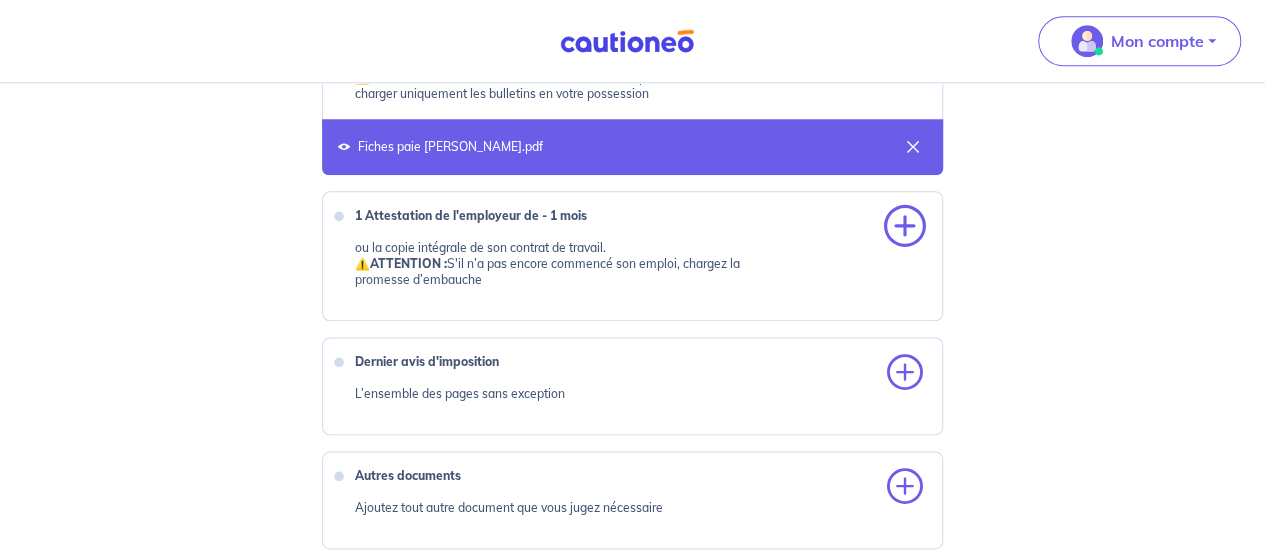 click at bounding box center [905, 227] 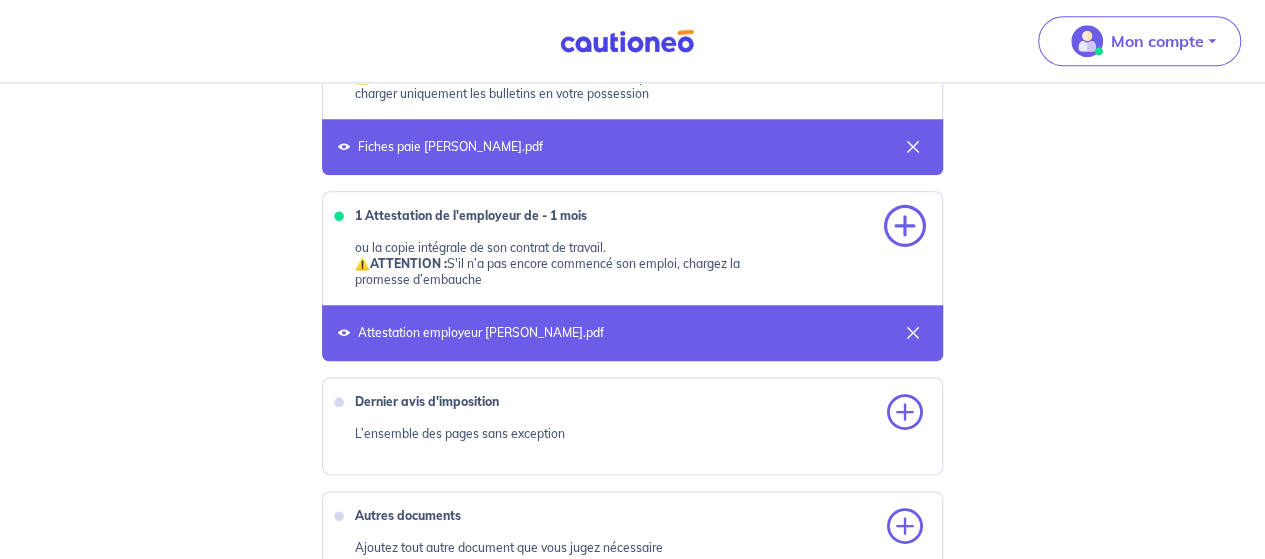 click at bounding box center [905, 227] 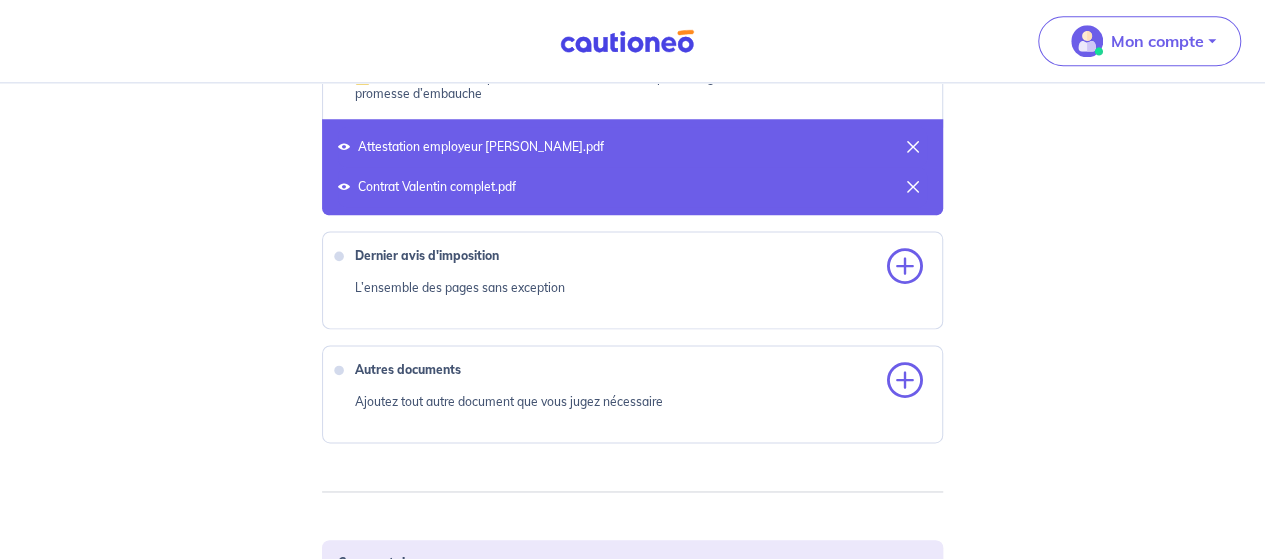 scroll, scrollTop: 1300, scrollLeft: 0, axis: vertical 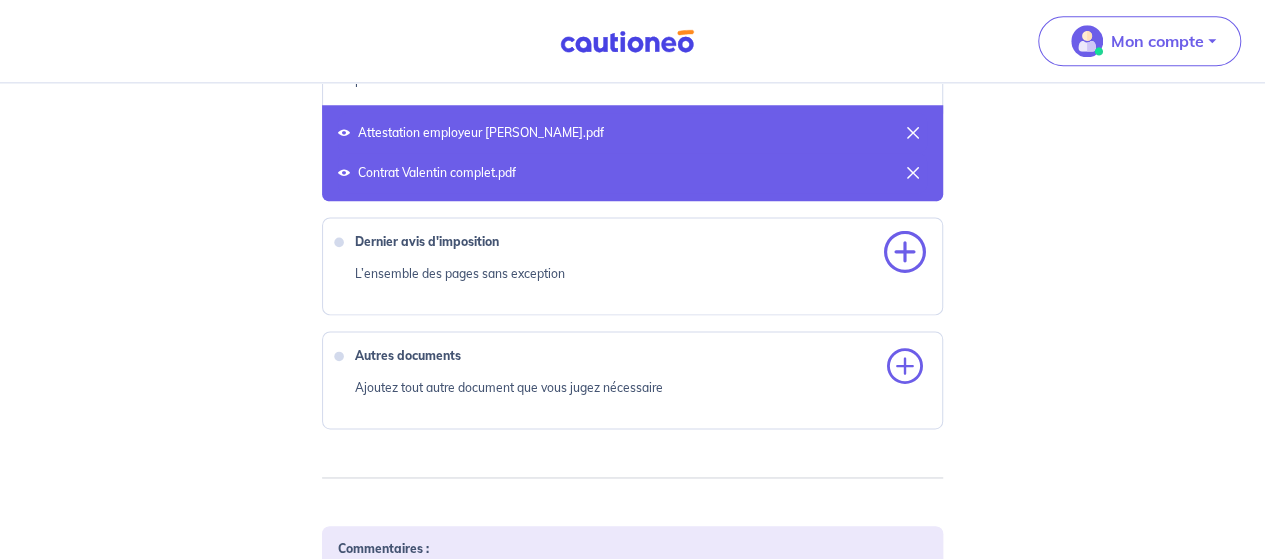 click at bounding box center (905, 253) 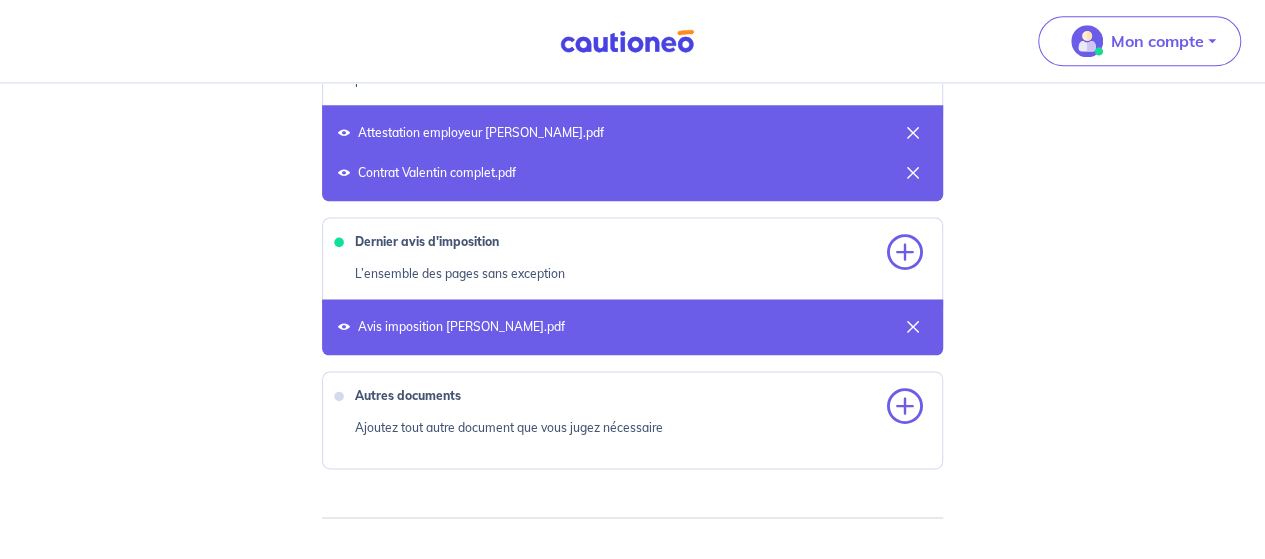 scroll, scrollTop: 1400, scrollLeft: 0, axis: vertical 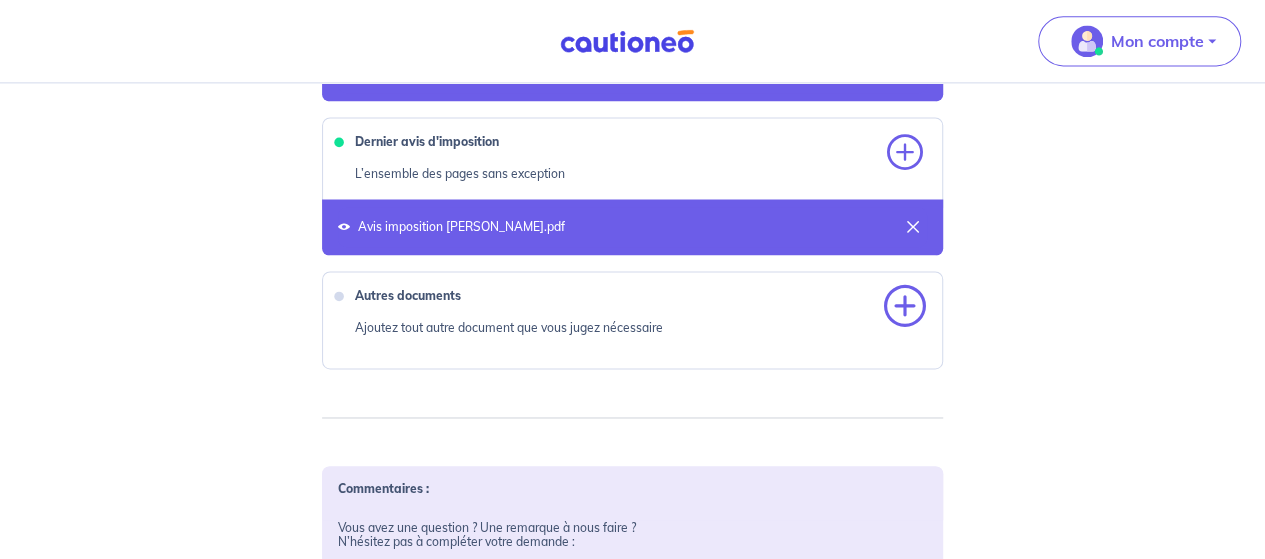 click at bounding box center [905, 307] 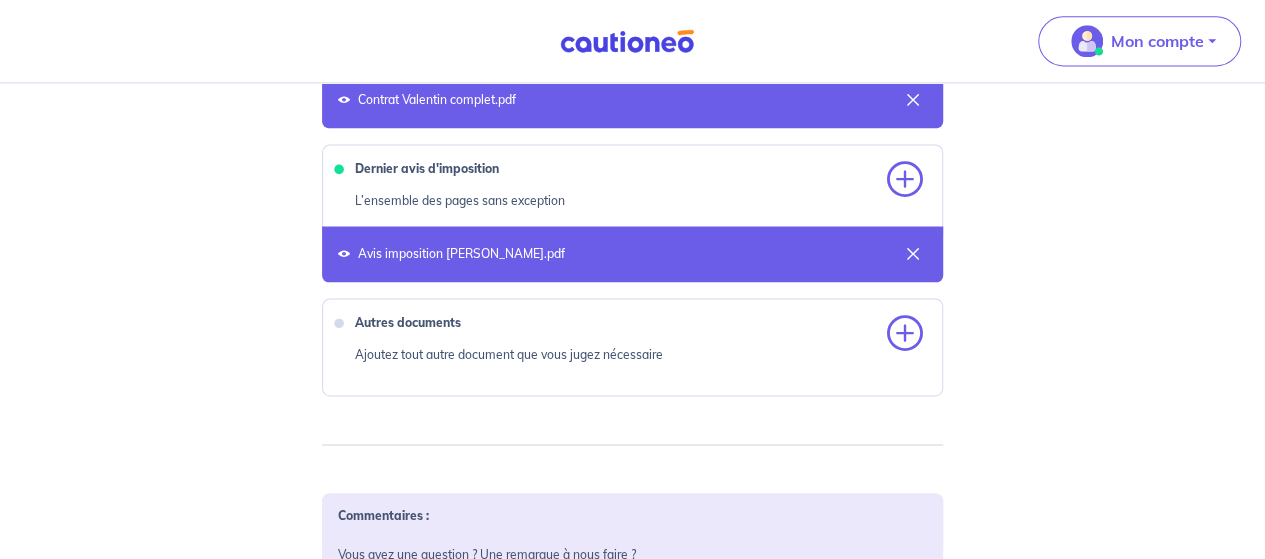 scroll, scrollTop: 1400, scrollLeft: 0, axis: vertical 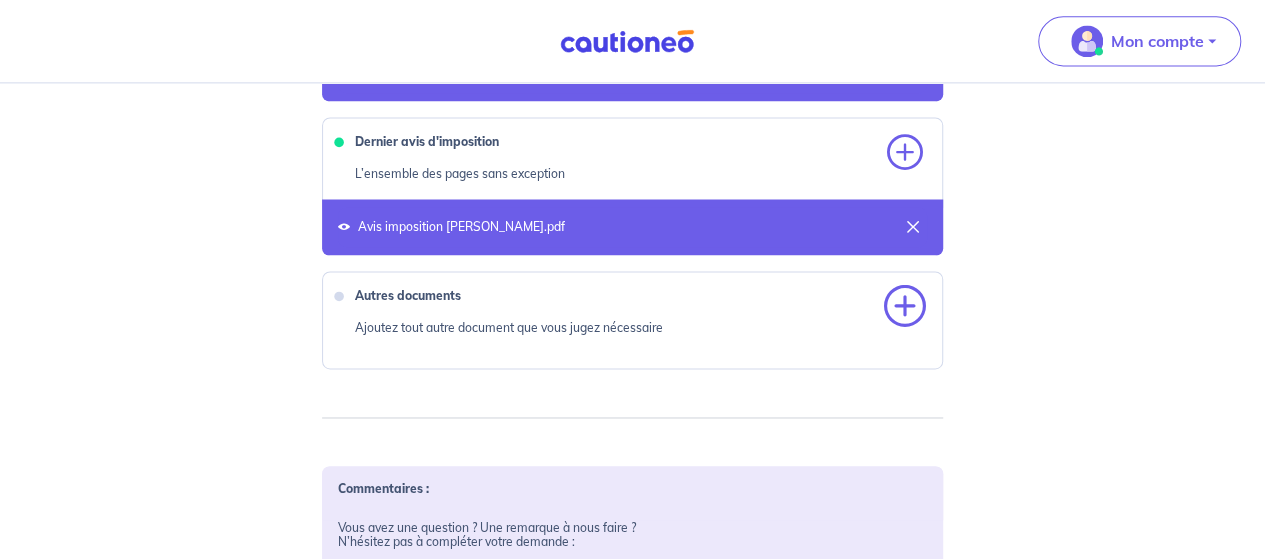 click at bounding box center (905, 307) 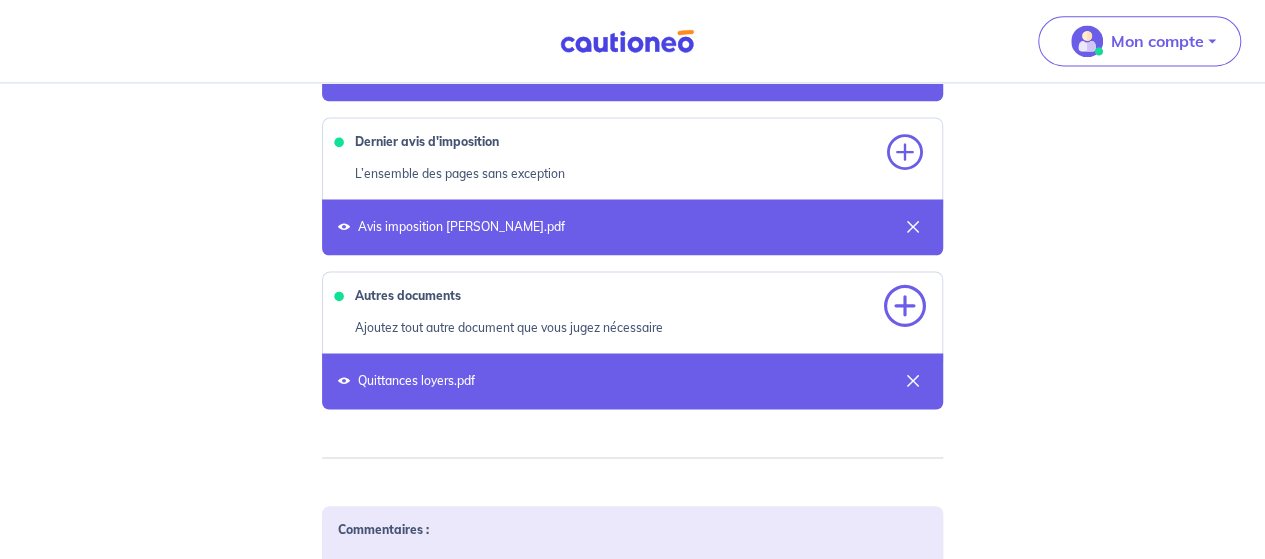 click at bounding box center (905, 307) 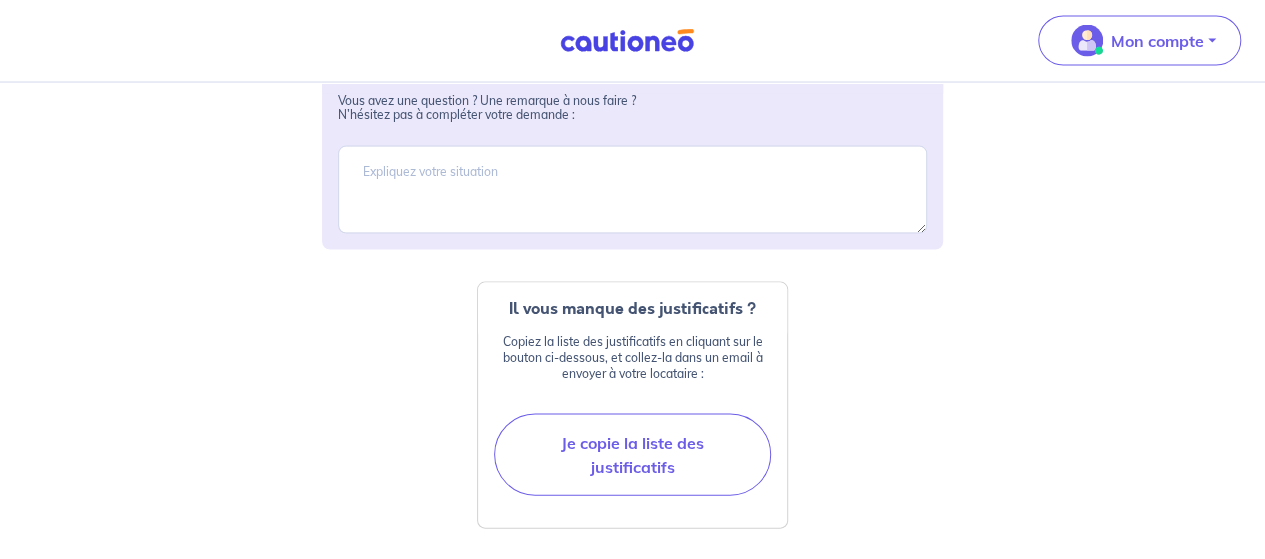 scroll, scrollTop: 2000, scrollLeft: 0, axis: vertical 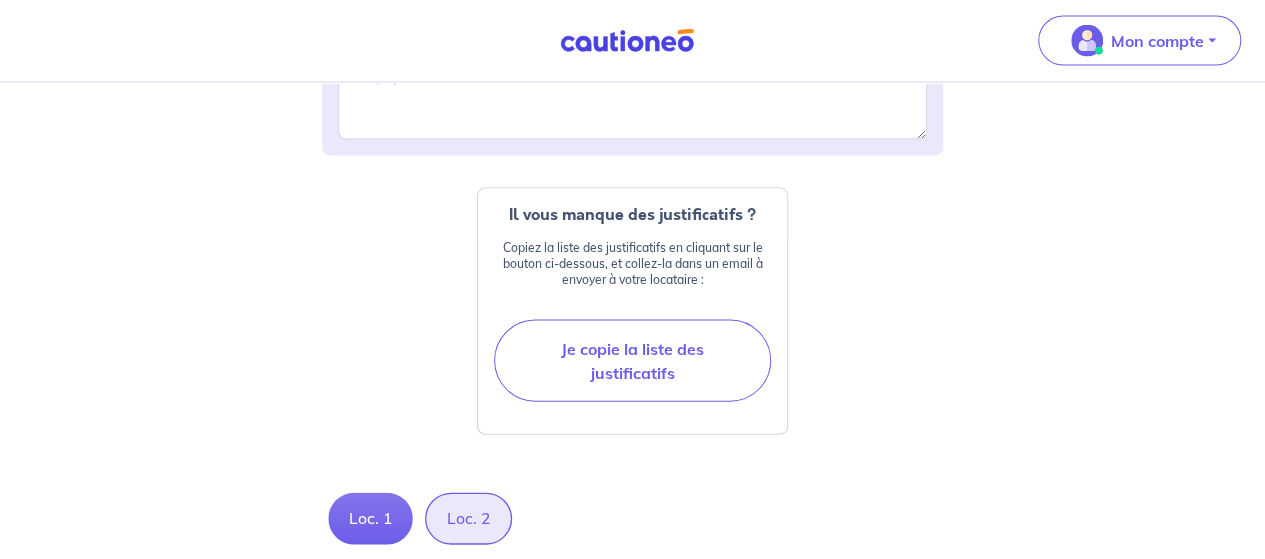 click on "Loc. 2" at bounding box center (468, 519) 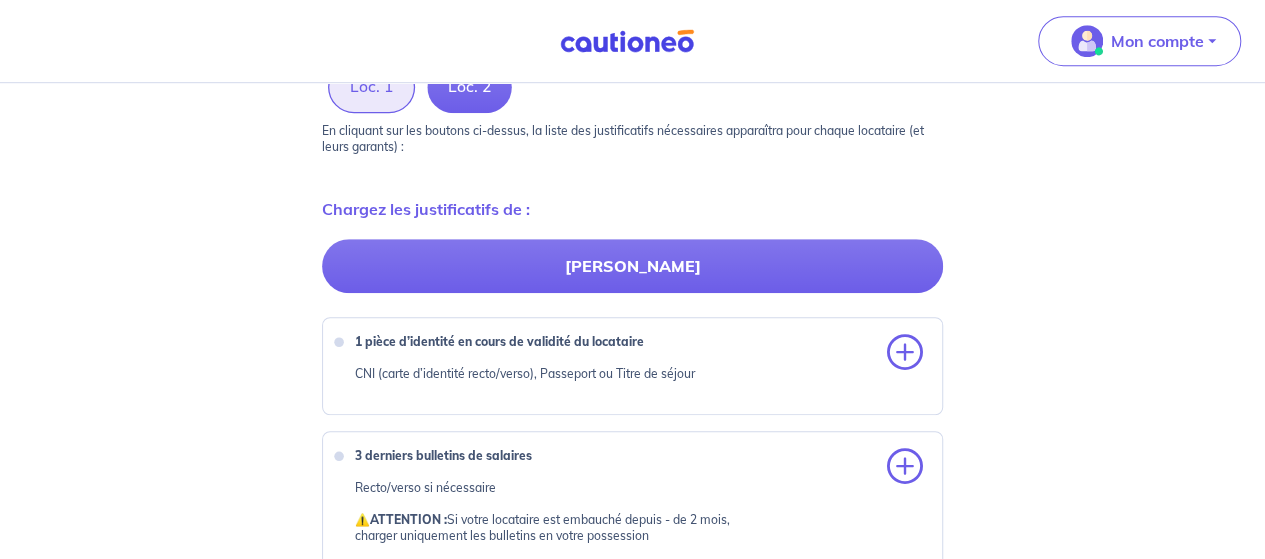 scroll, scrollTop: 700, scrollLeft: 0, axis: vertical 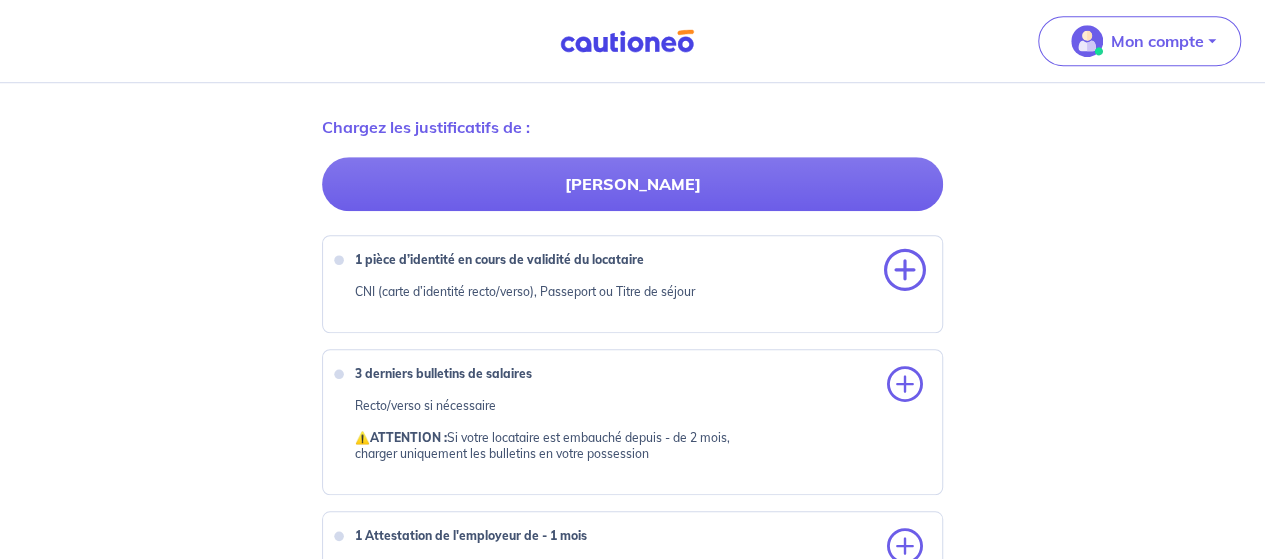 click at bounding box center (905, 271) 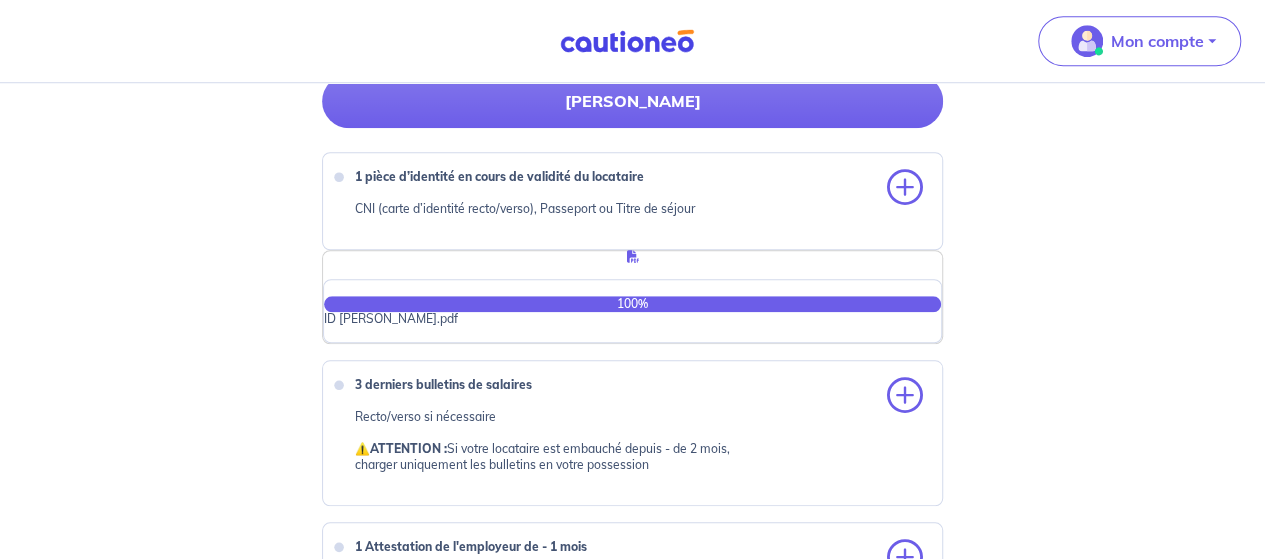 scroll, scrollTop: 900, scrollLeft: 0, axis: vertical 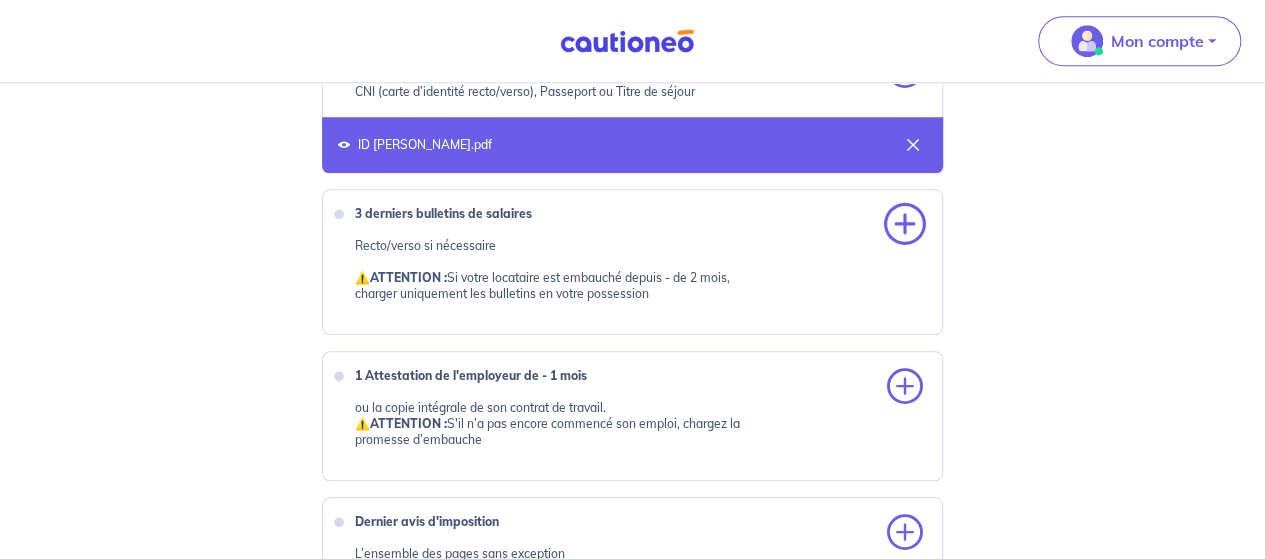 click at bounding box center (905, 225) 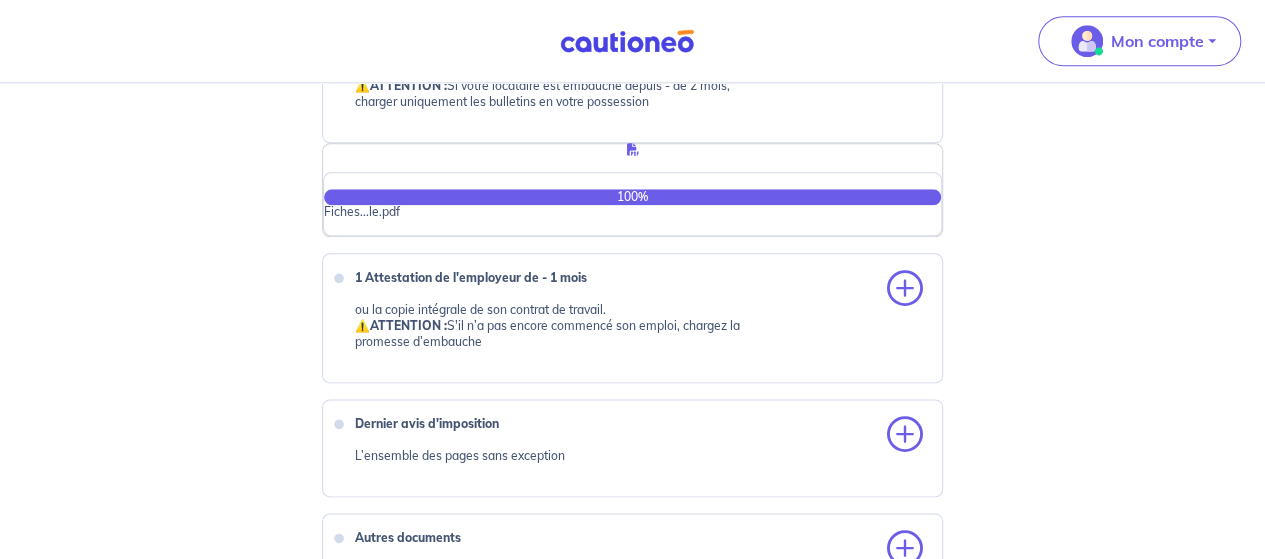 scroll, scrollTop: 1100, scrollLeft: 0, axis: vertical 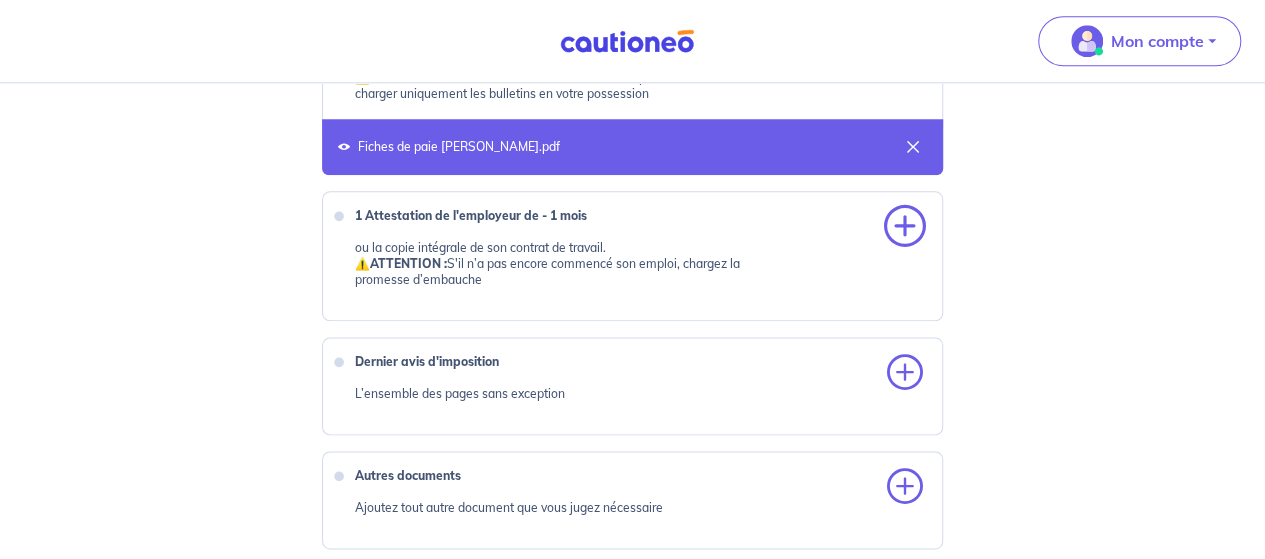 click at bounding box center [905, 227] 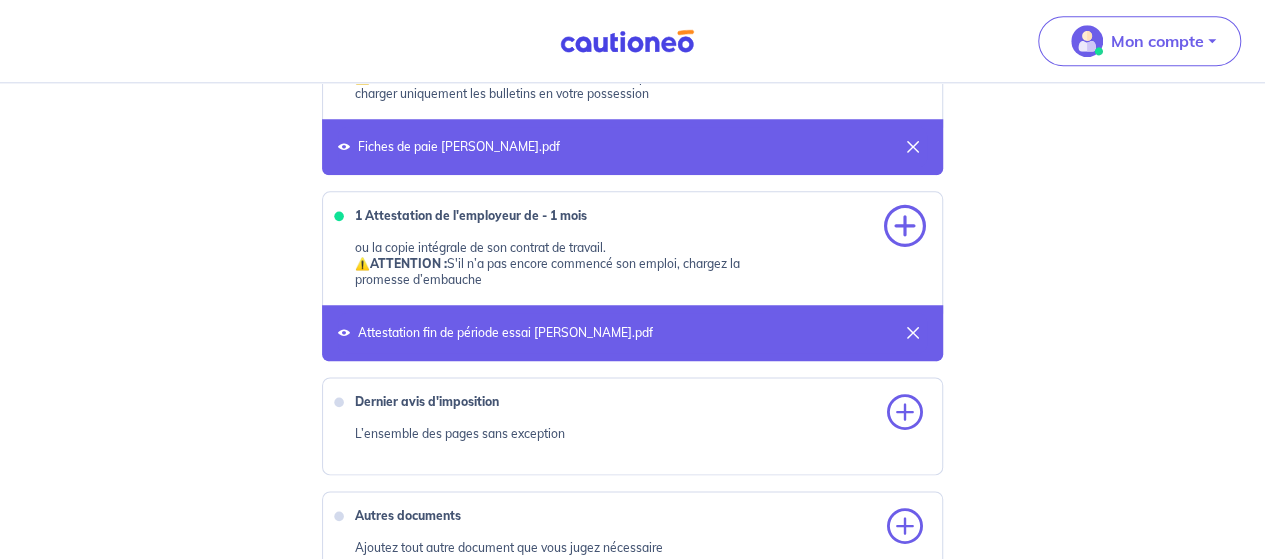 click at bounding box center [905, 227] 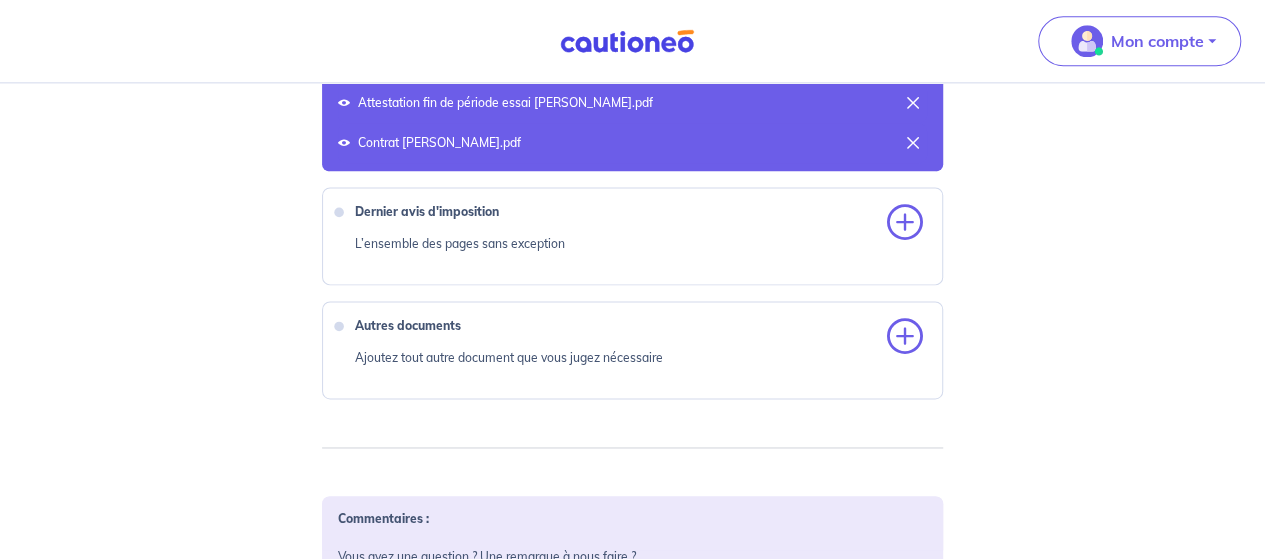 scroll, scrollTop: 1300, scrollLeft: 0, axis: vertical 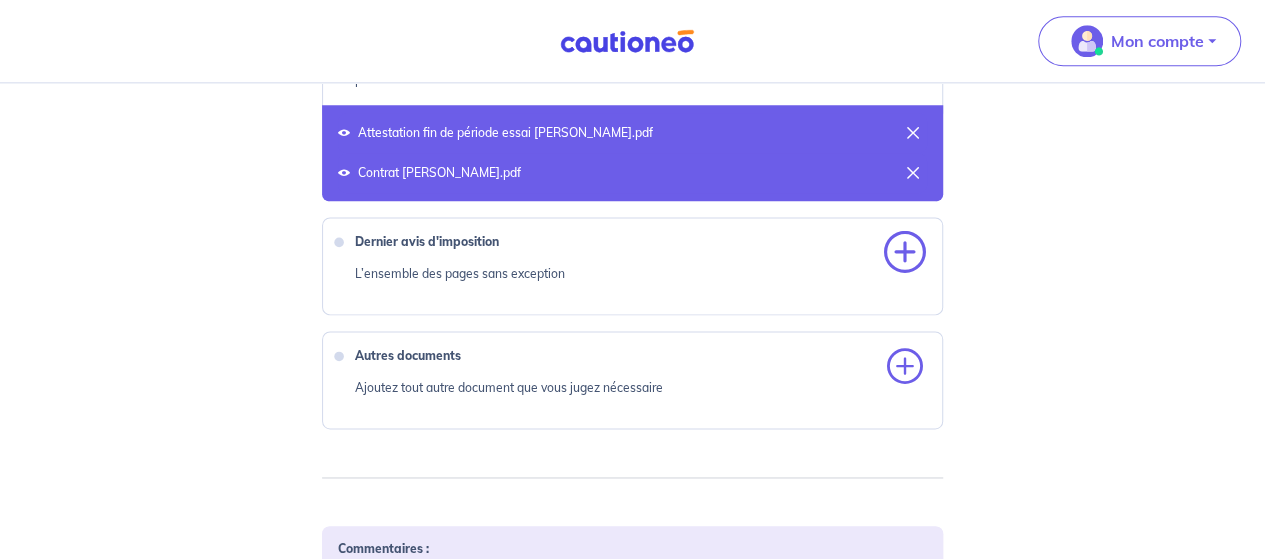 click at bounding box center (905, 253) 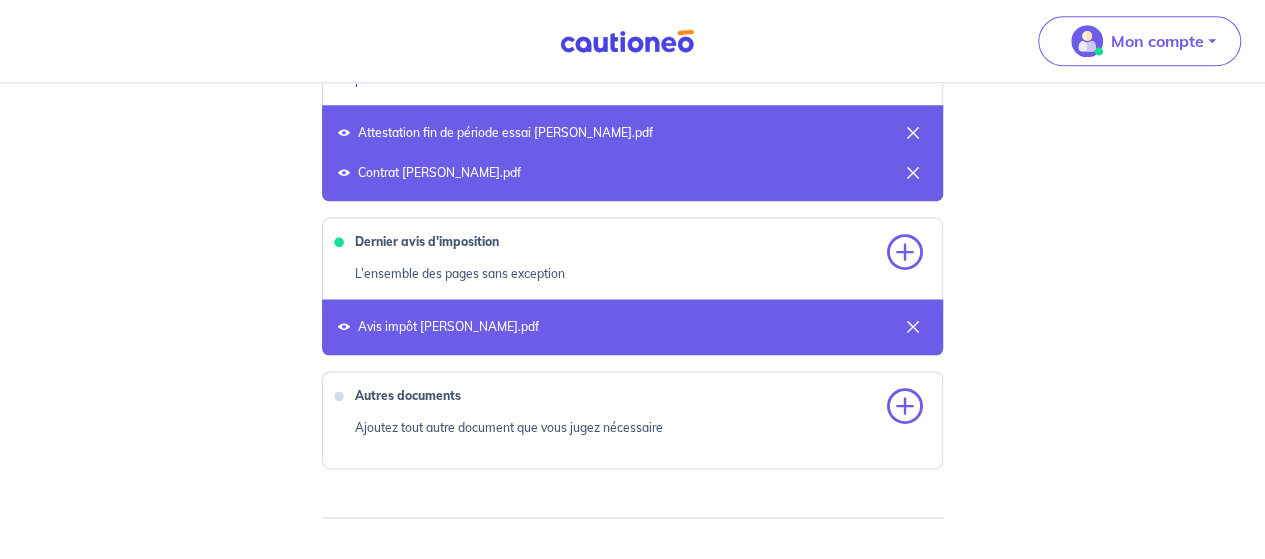 scroll, scrollTop: 1400, scrollLeft: 0, axis: vertical 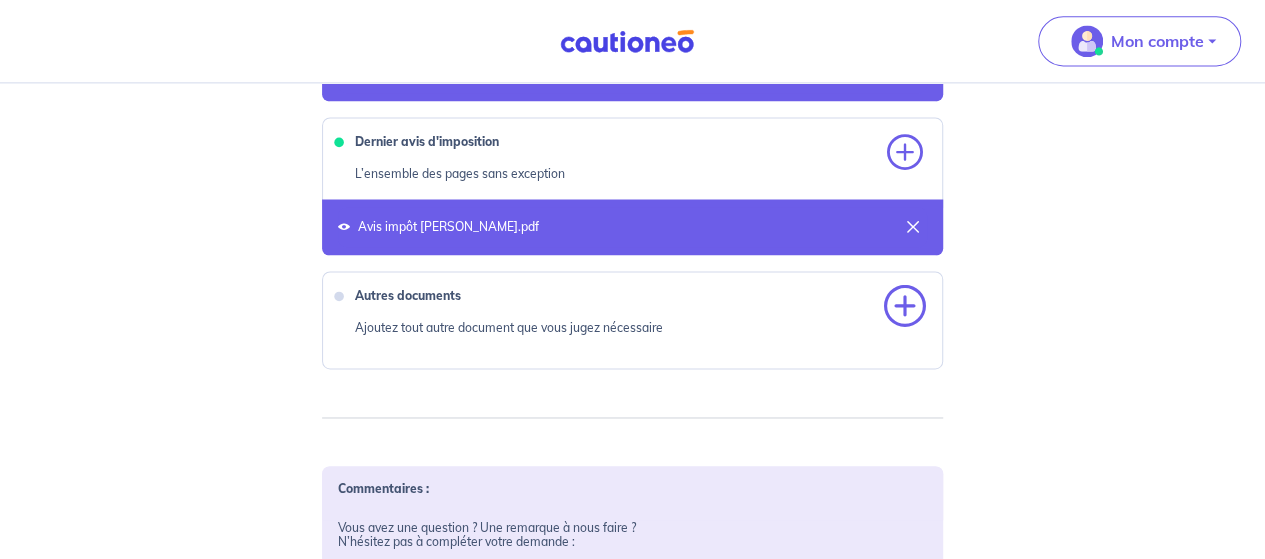 click at bounding box center (905, 307) 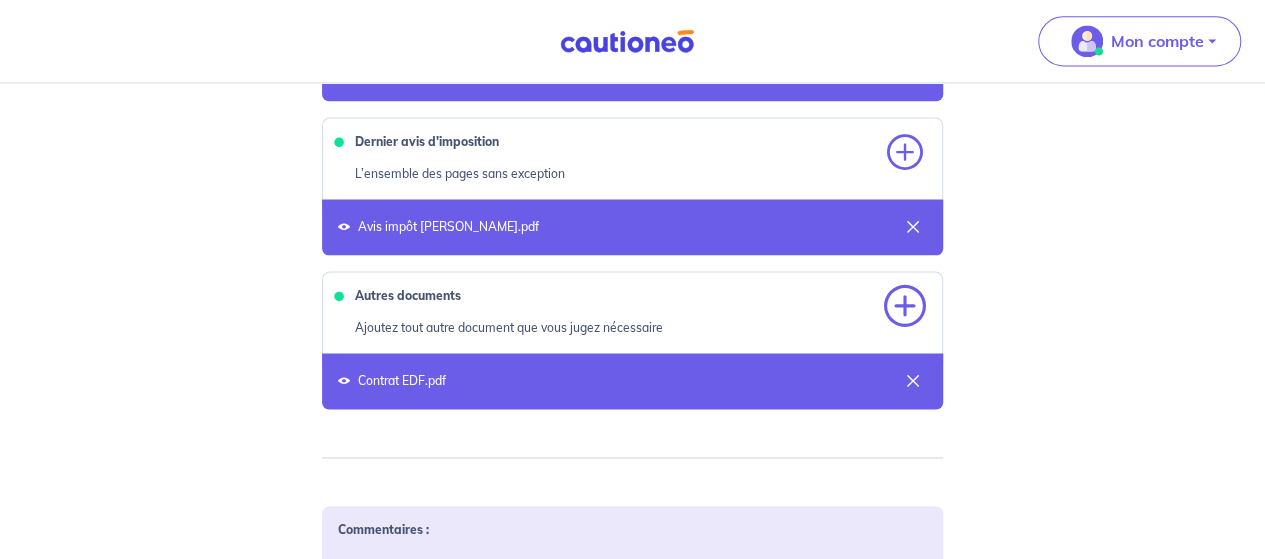 click at bounding box center (905, 307) 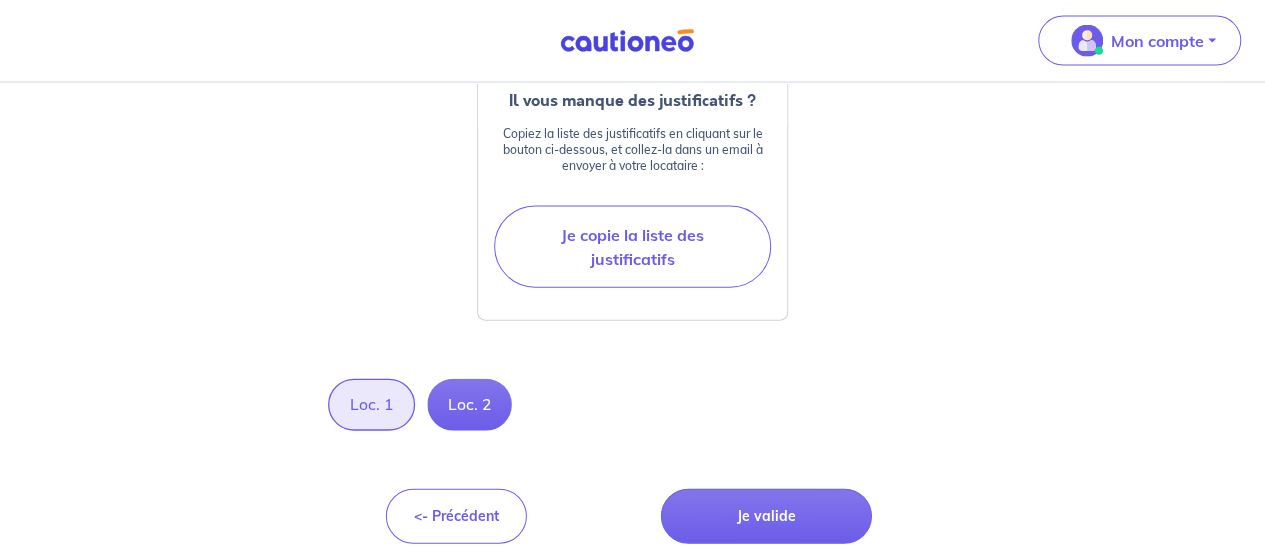 scroll, scrollTop: 2117, scrollLeft: 0, axis: vertical 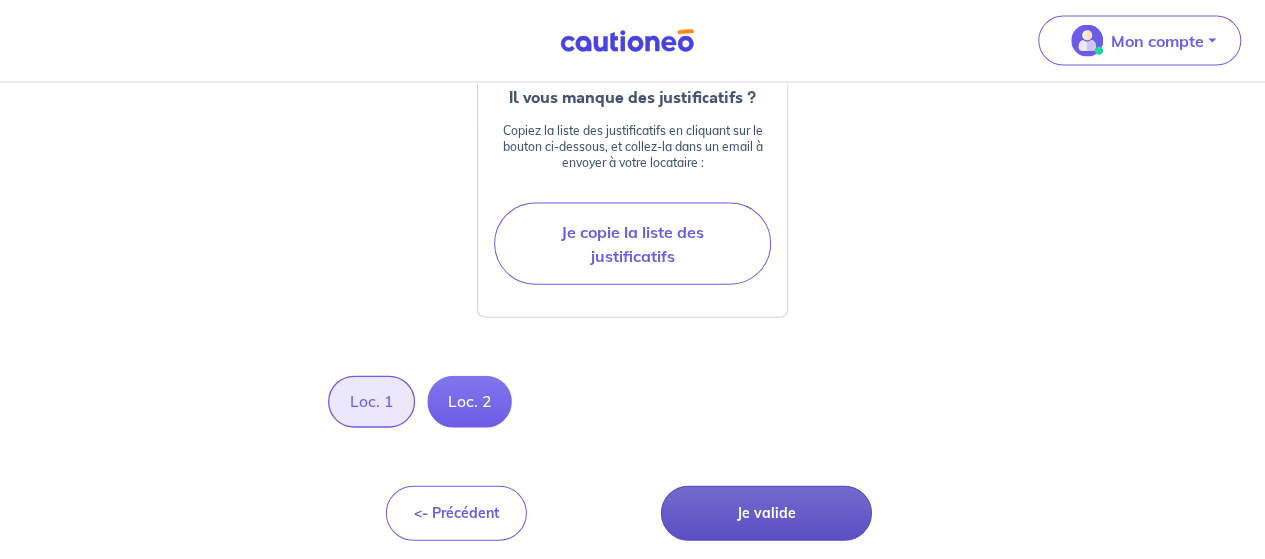 click on "Je valide" at bounding box center (766, 513) 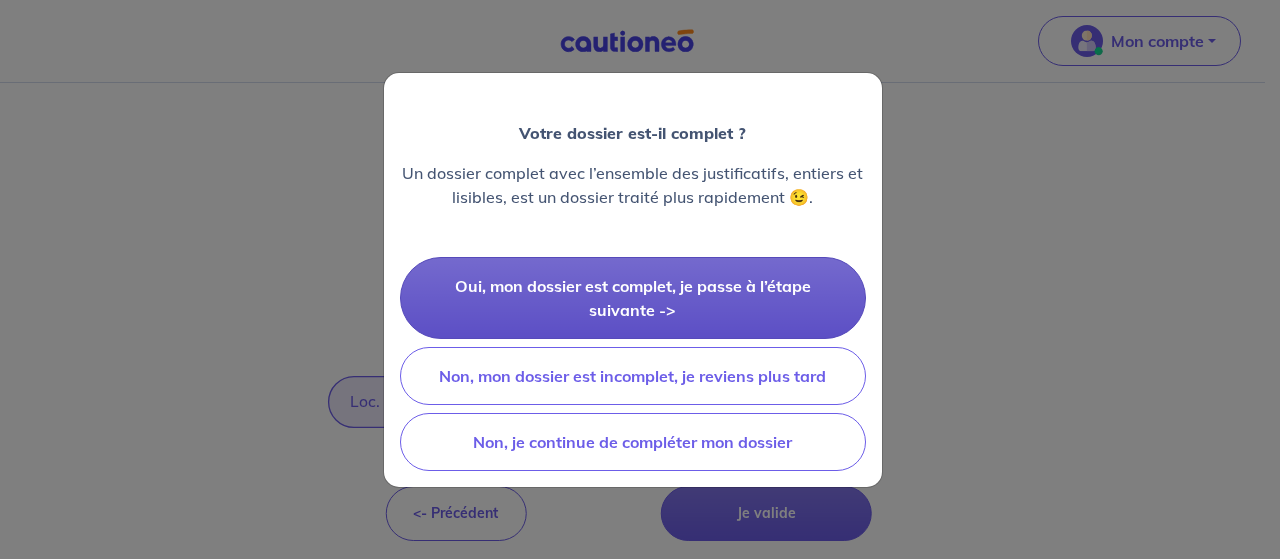 click on "Oui, mon dossier est complet, je passe à l’étape suivante ->" at bounding box center [633, 298] 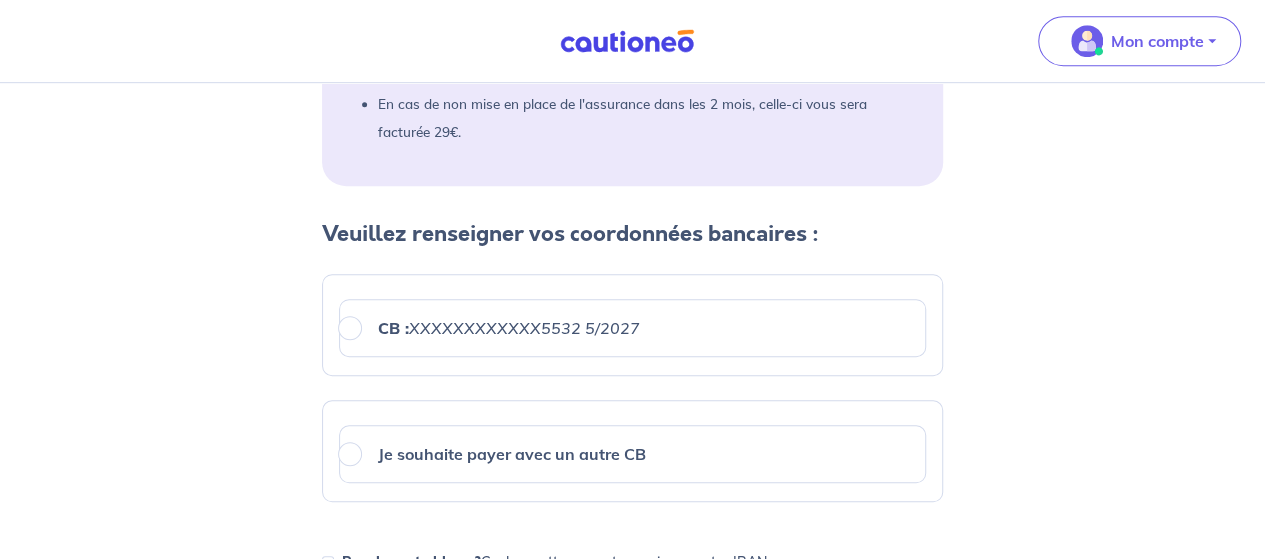 scroll, scrollTop: 600, scrollLeft: 0, axis: vertical 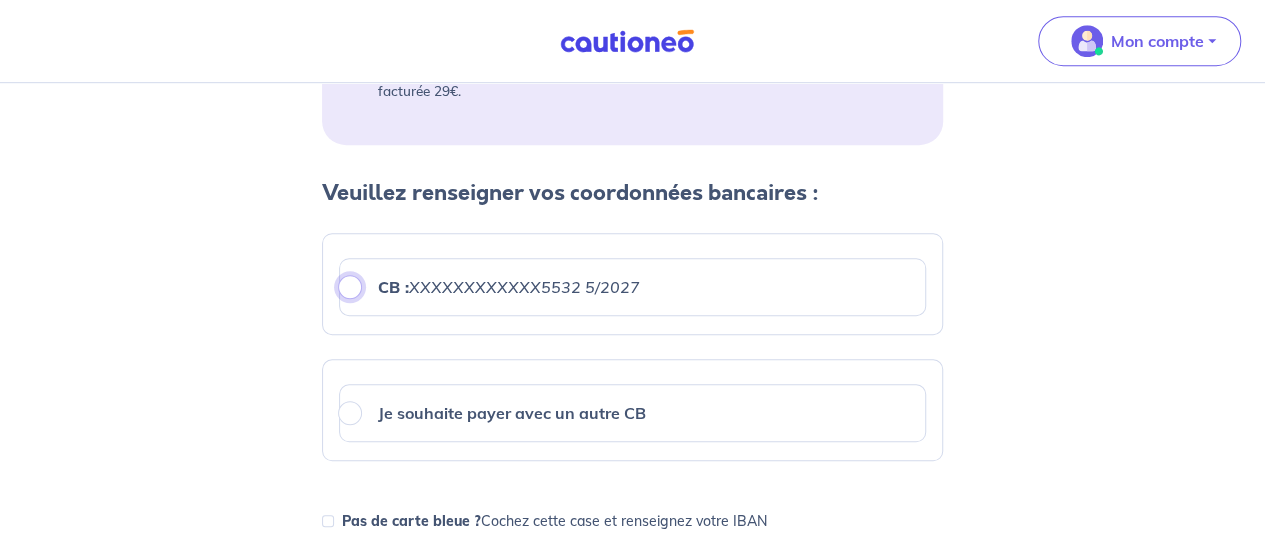click on "CB :  XXXXXXXXXXXX5532 5/2027" at bounding box center [350, 287] 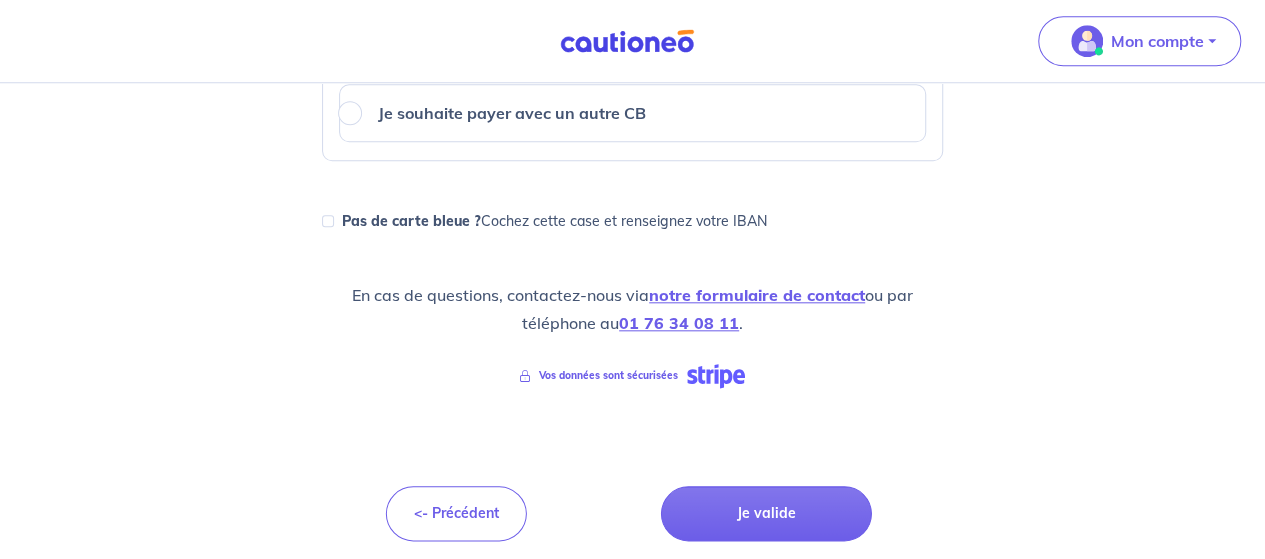 scroll, scrollTop: 902, scrollLeft: 0, axis: vertical 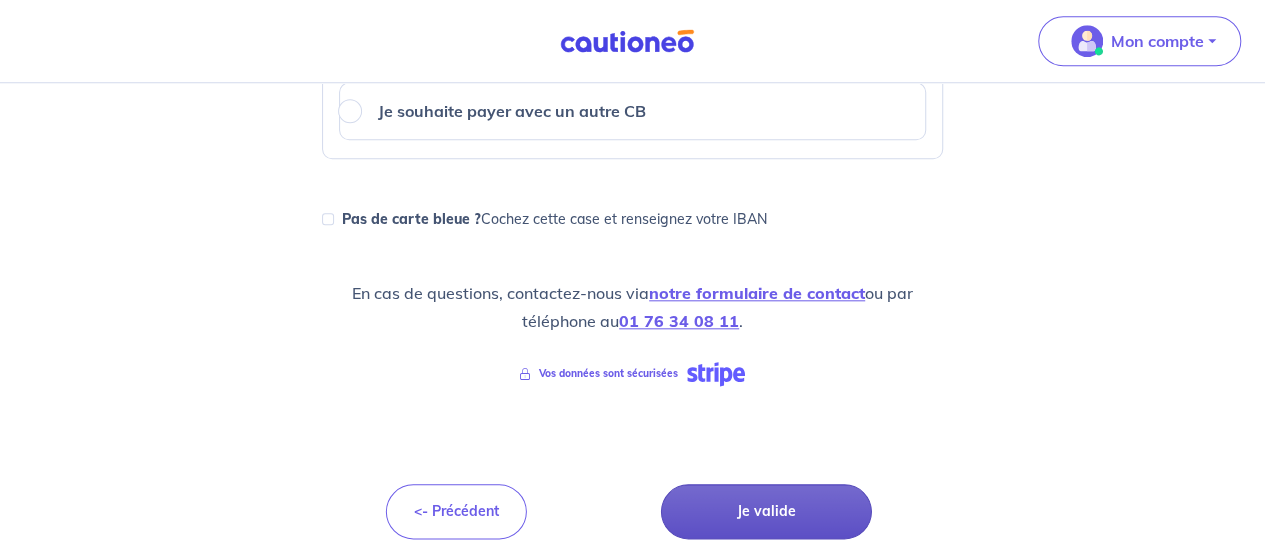 click on "Je valide" at bounding box center [766, 511] 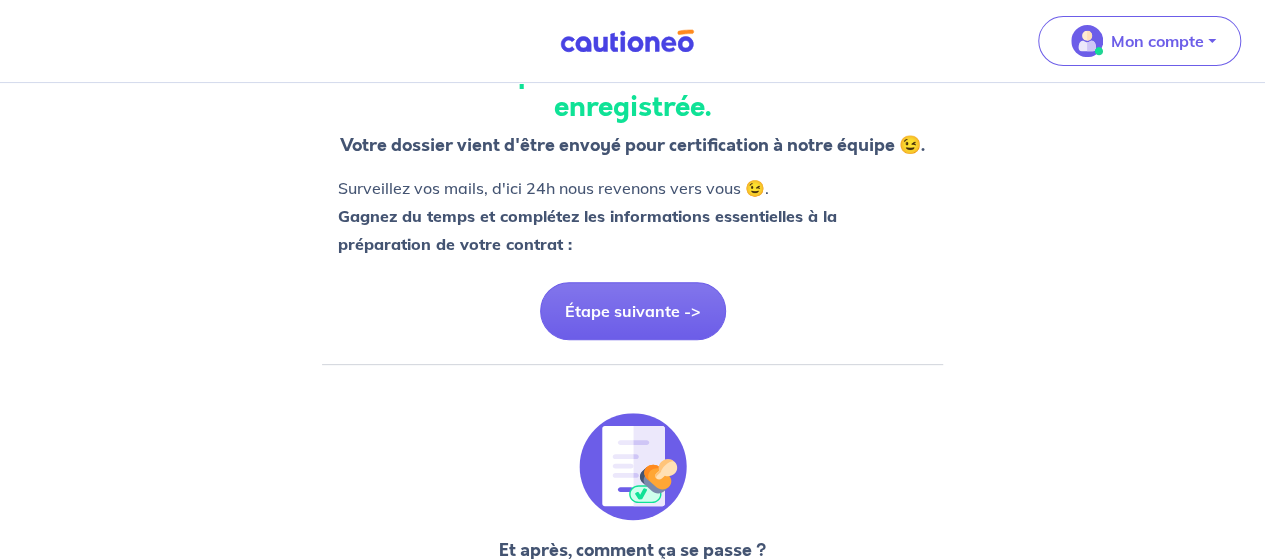 scroll, scrollTop: 200, scrollLeft: 0, axis: vertical 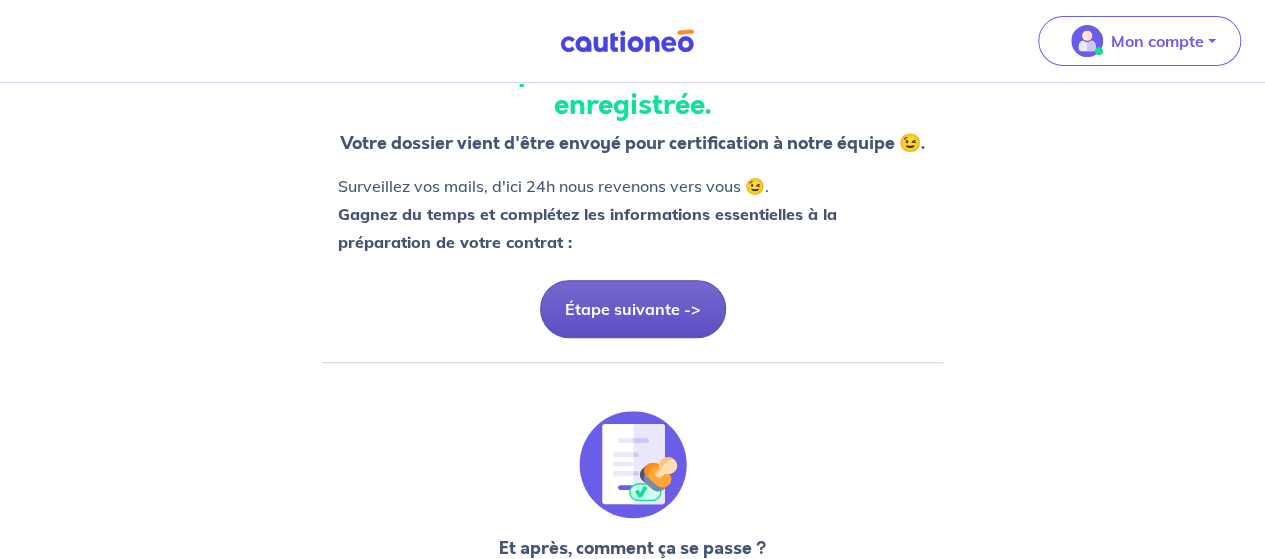 click on "Étape suivante ->" at bounding box center (633, 309) 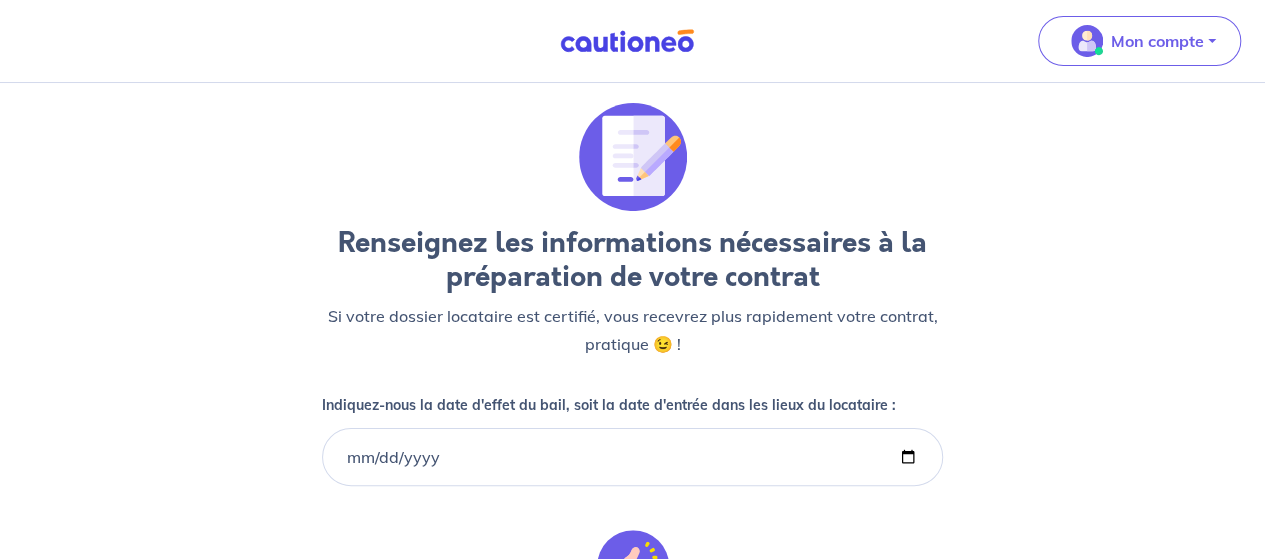 scroll, scrollTop: 0, scrollLeft: 0, axis: both 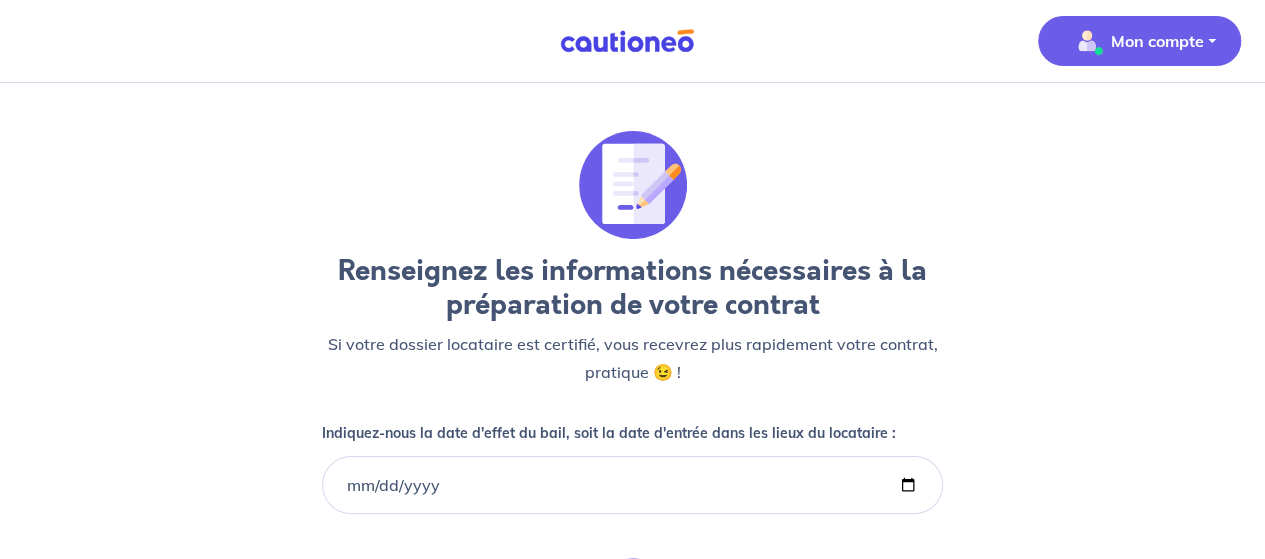 click at bounding box center (1087, 41) 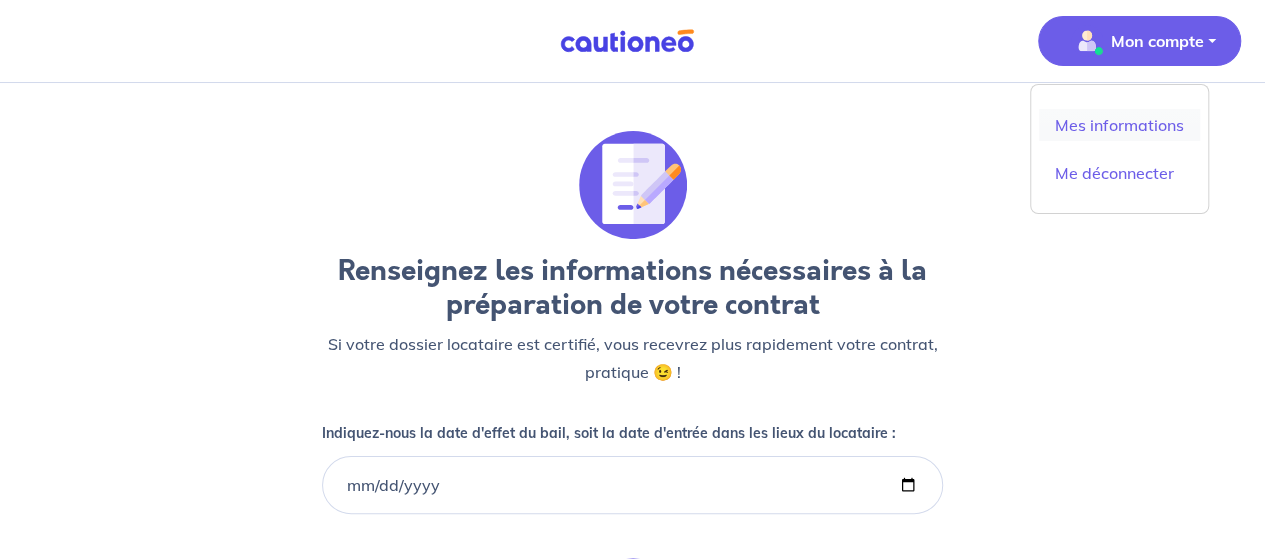 click on "Mes informations" at bounding box center [1119, 125] 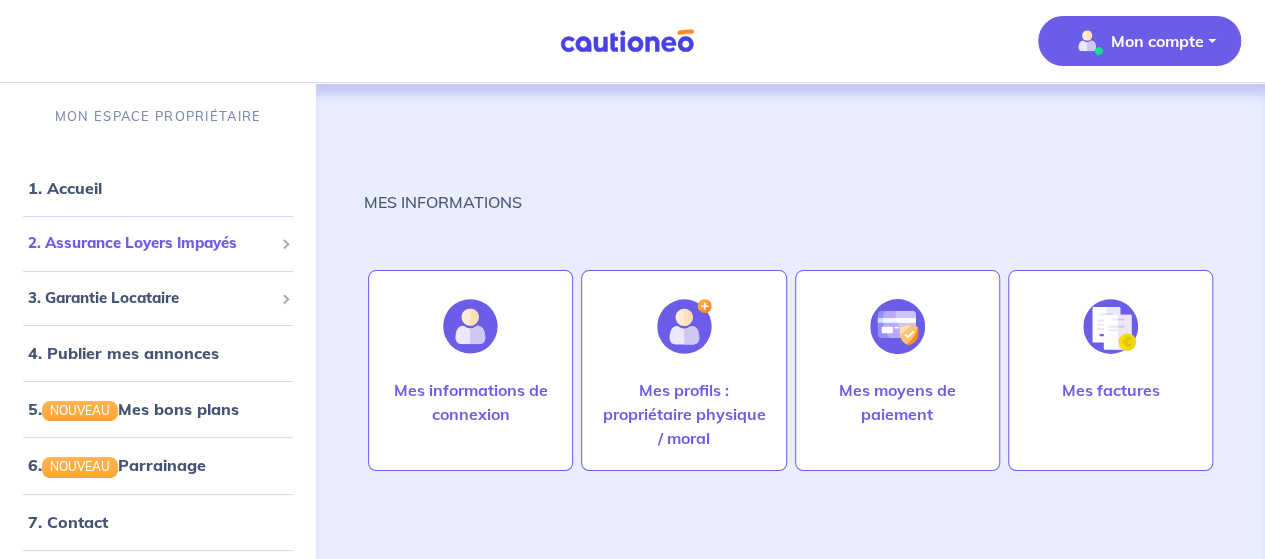 click on "2. Assurance Loyers Impayés" at bounding box center (150, 243) 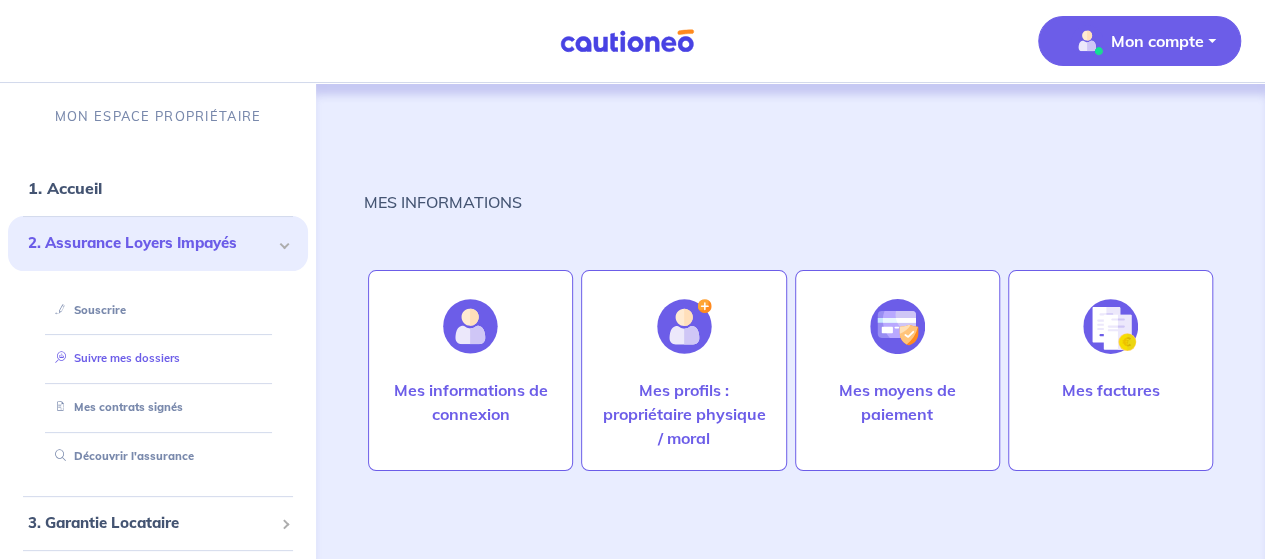 click on "Suivre mes dossiers" at bounding box center (113, 358) 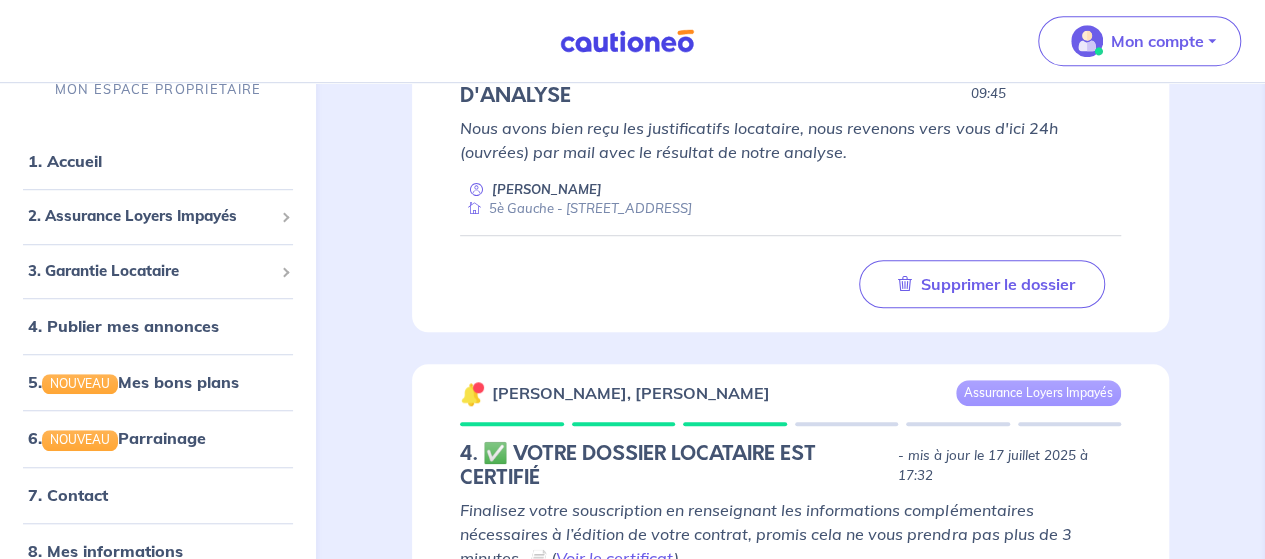 scroll, scrollTop: 700, scrollLeft: 0, axis: vertical 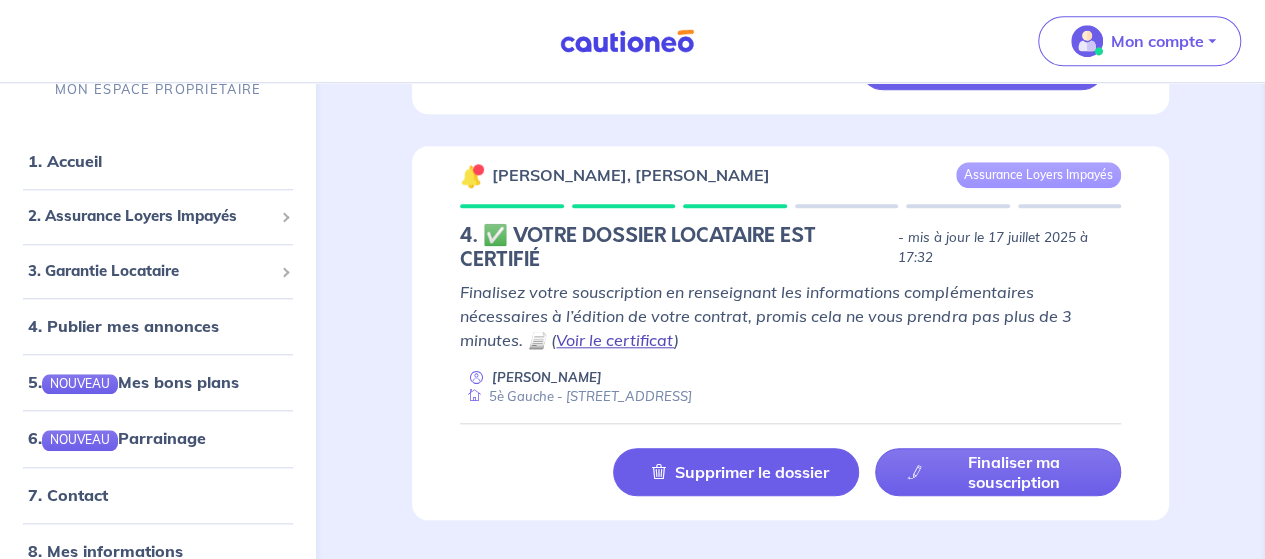 click on "Voir le certificat" at bounding box center (615, 340) 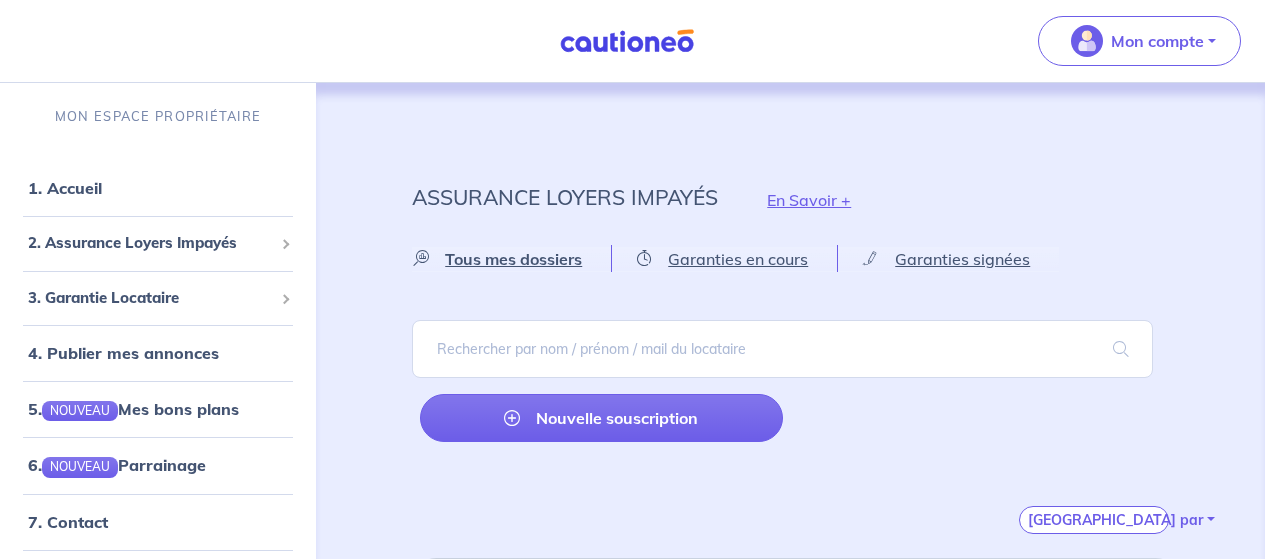 scroll, scrollTop: 564, scrollLeft: 0, axis: vertical 